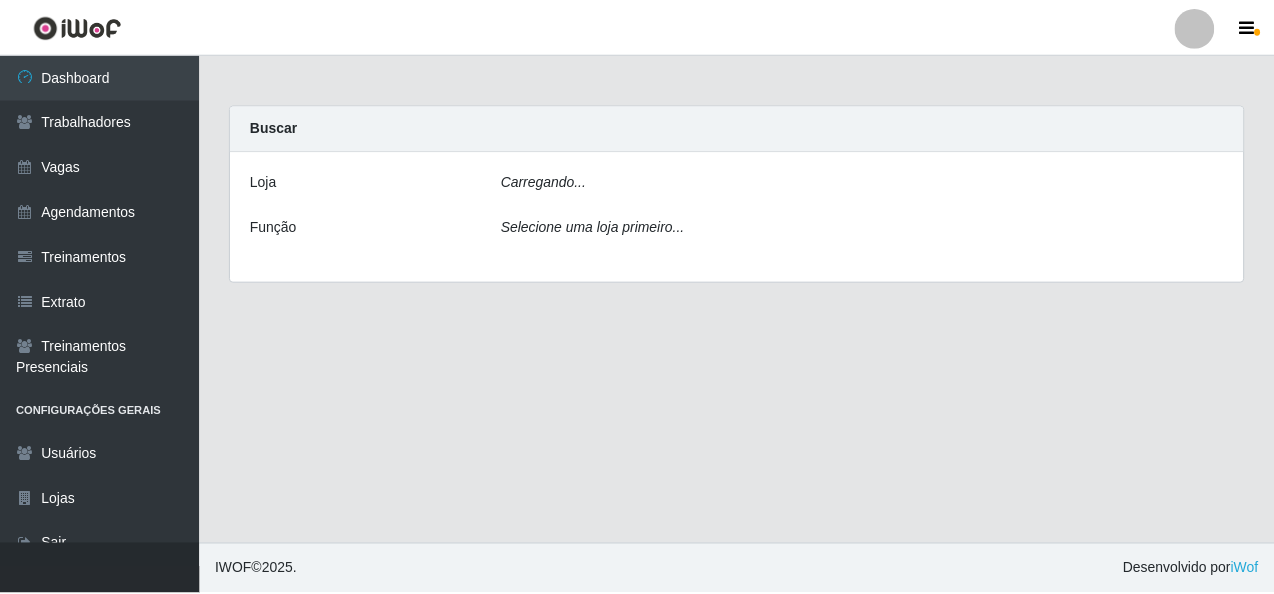 scroll, scrollTop: 0, scrollLeft: 0, axis: both 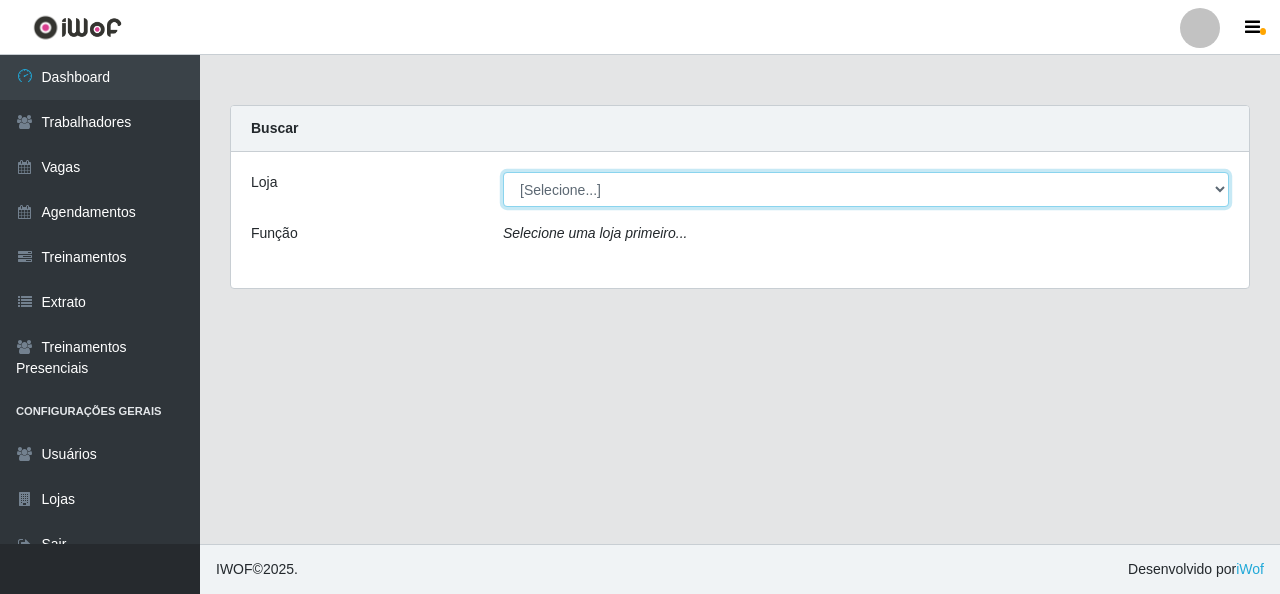 click on "[Selecione...] Rede Econômico - Malvinas Rede Econômico - Prata" at bounding box center (866, 189) 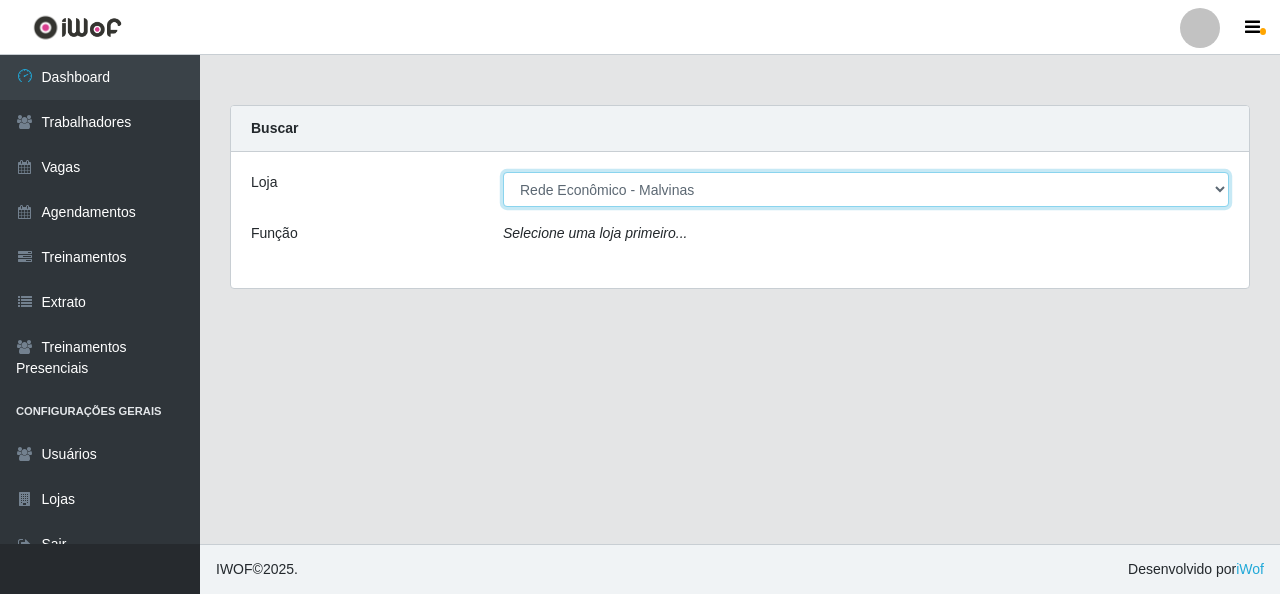 click on "[Selecione...] Rede Econômico - Malvinas Rede Econômico - Prata" at bounding box center [866, 189] 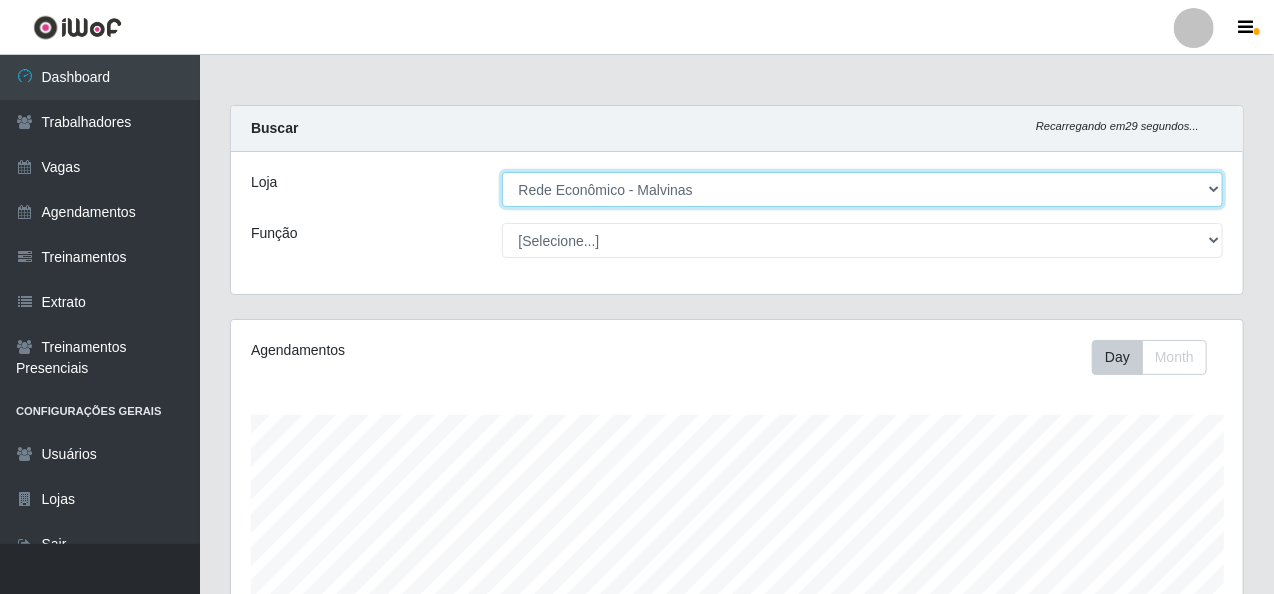 scroll, scrollTop: 999585, scrollLeft: 998987, axis: both 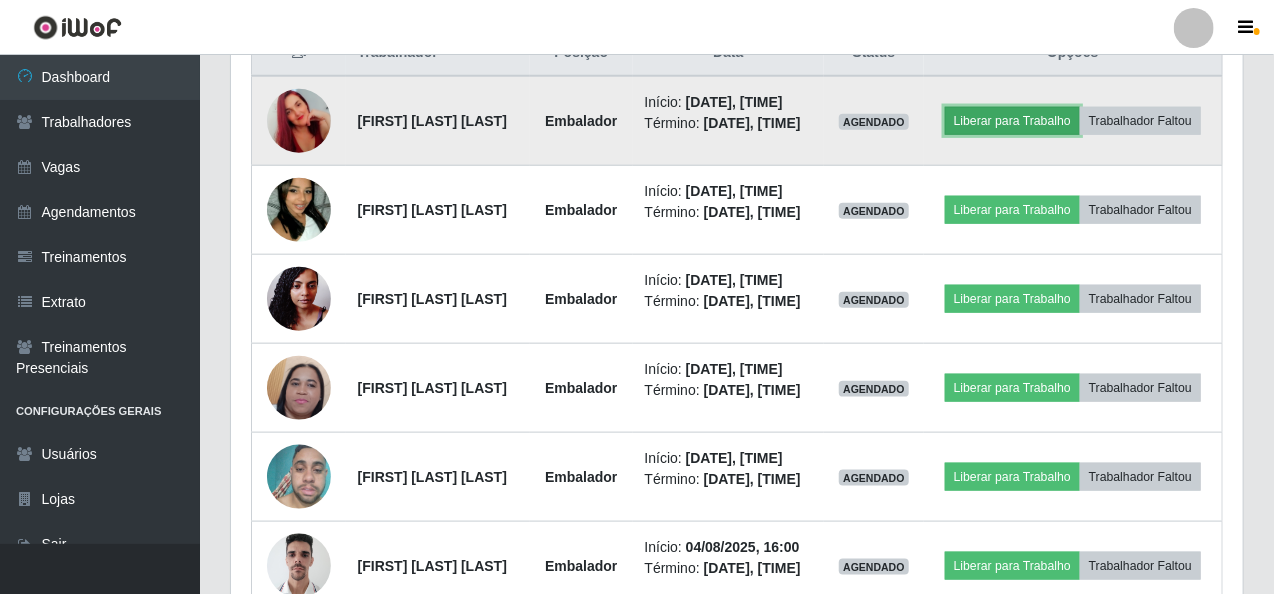 click on "Liberar para Trabalho" at bounding box center [1012, 121] 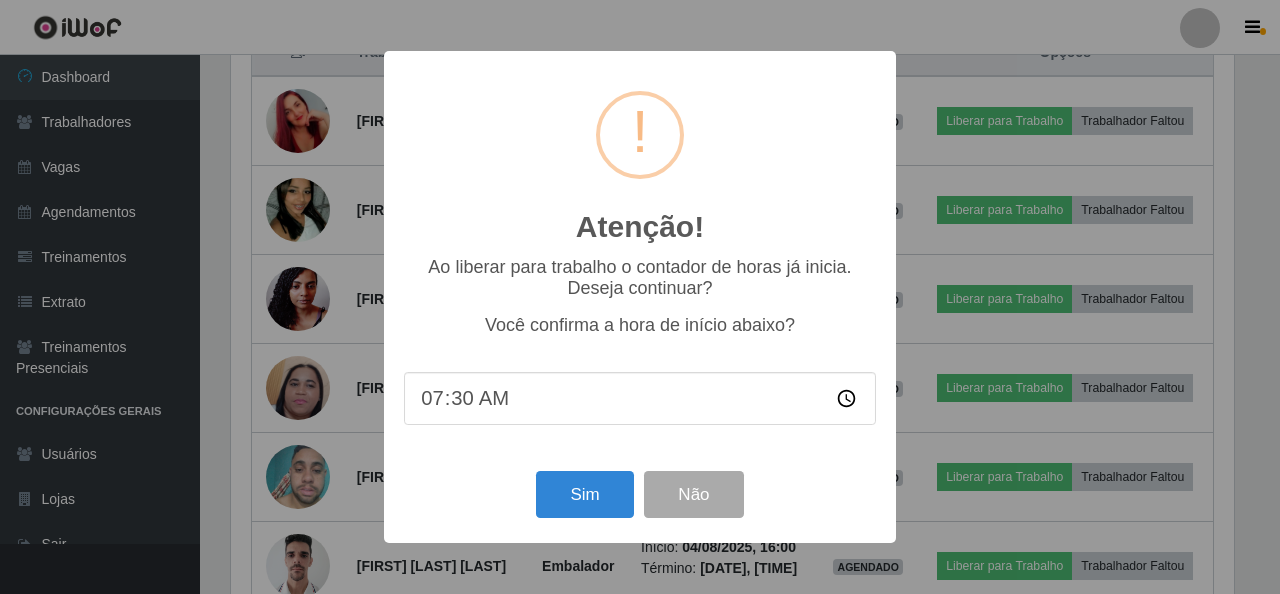 scroll, scrollTop: 999585, scrollLeft: 998996, axis: both 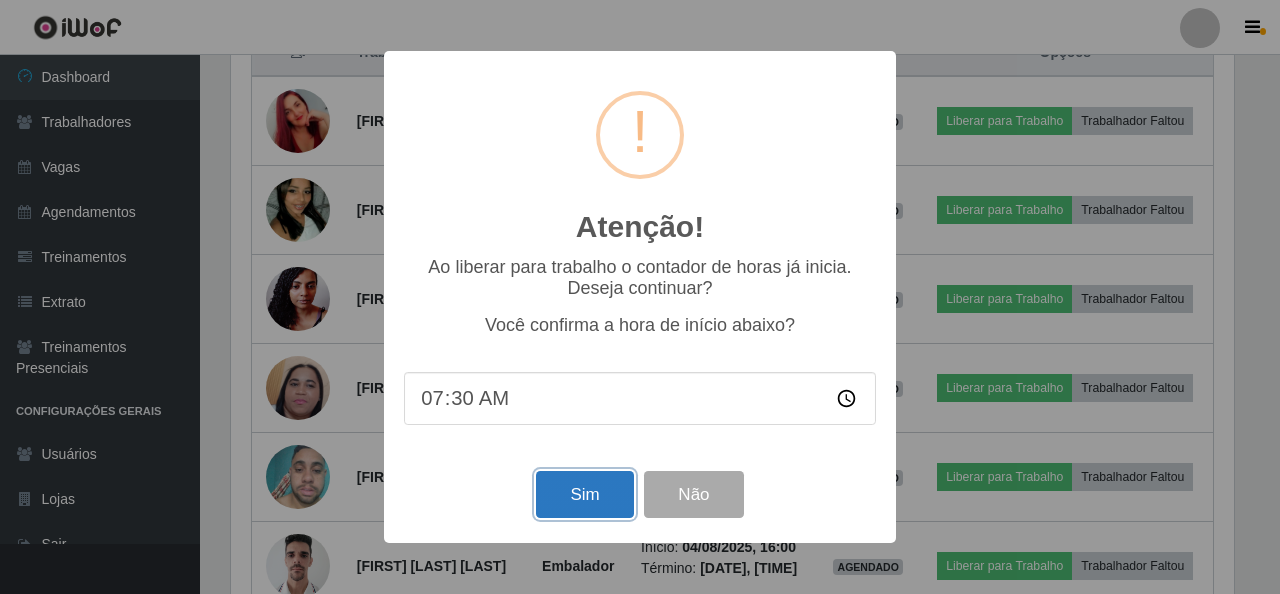 click on "Sim" at bounding box center [584, 494] 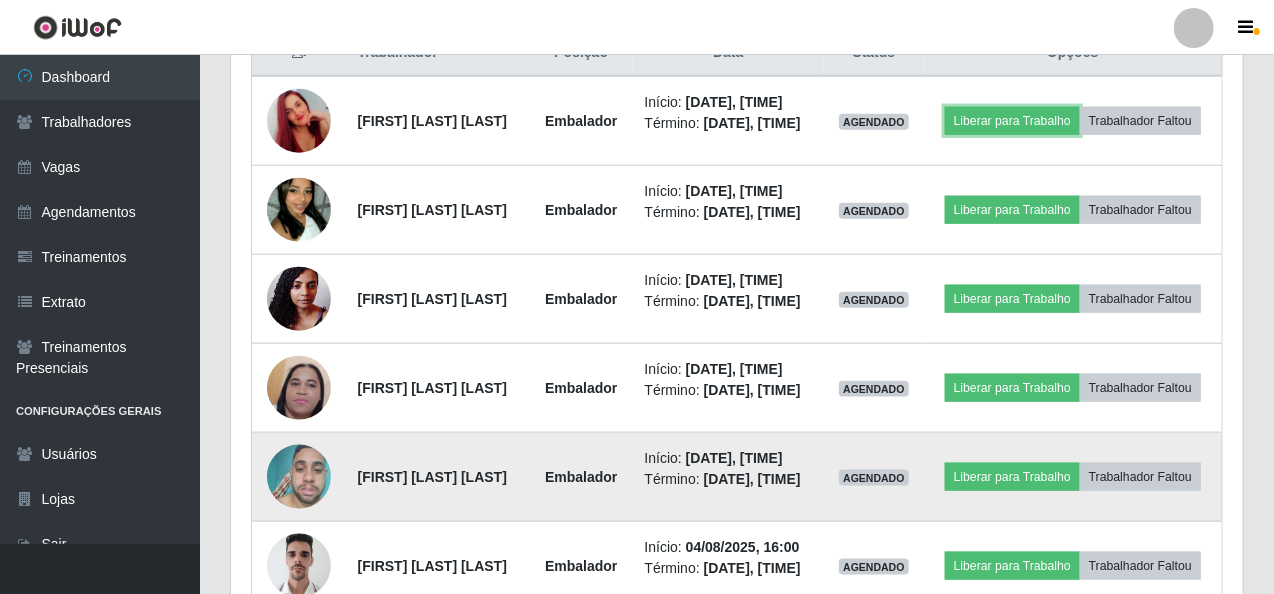 scroll, scrollTop: 999585, scrollLeft: 998987, axis: both 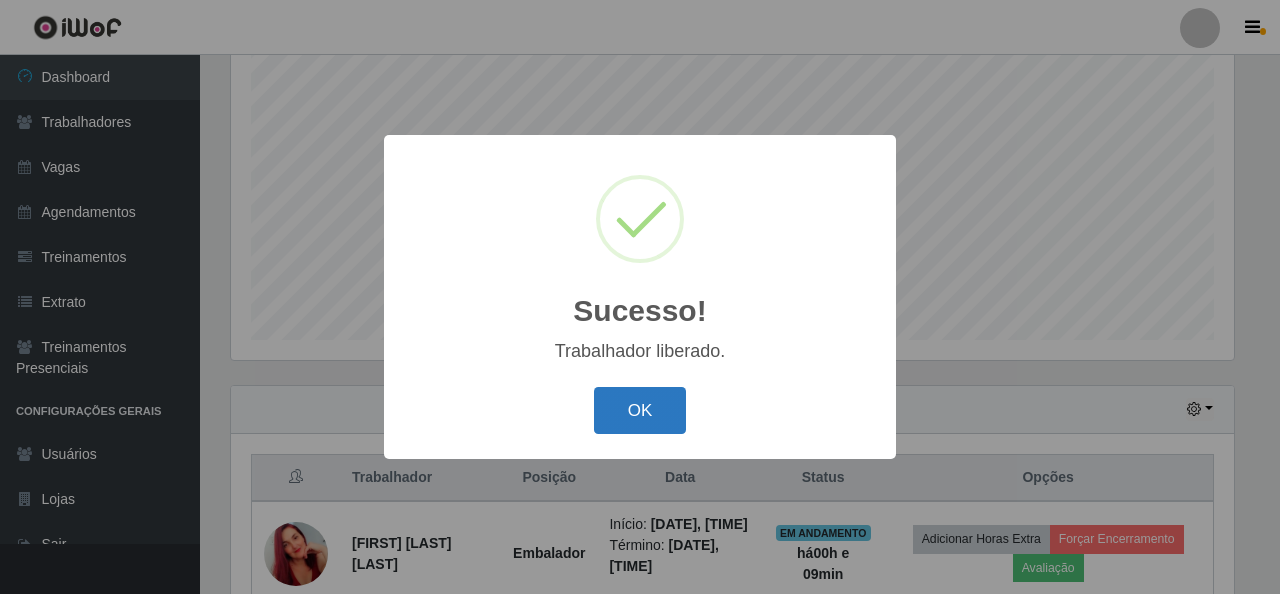 click on "OK" at bounding box center (640, 410) 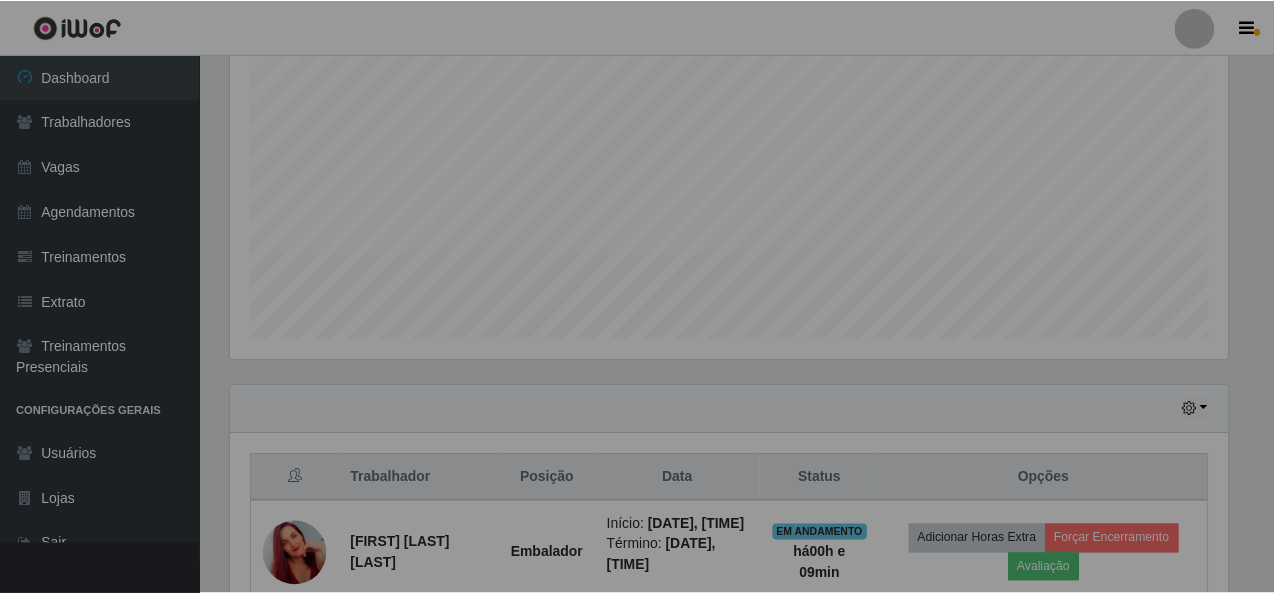 scroll, scrollTop: 444, scrollLeft: 0, axis: vertical 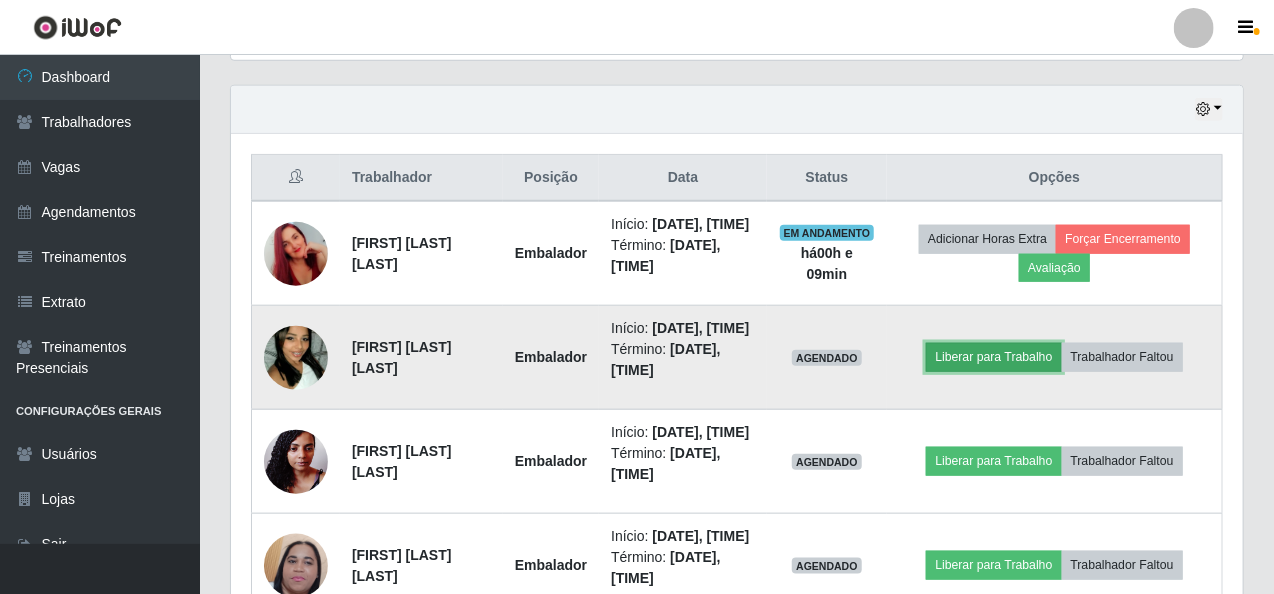 click on "Liberar para Trabalho" at bounding box center (993, 357) 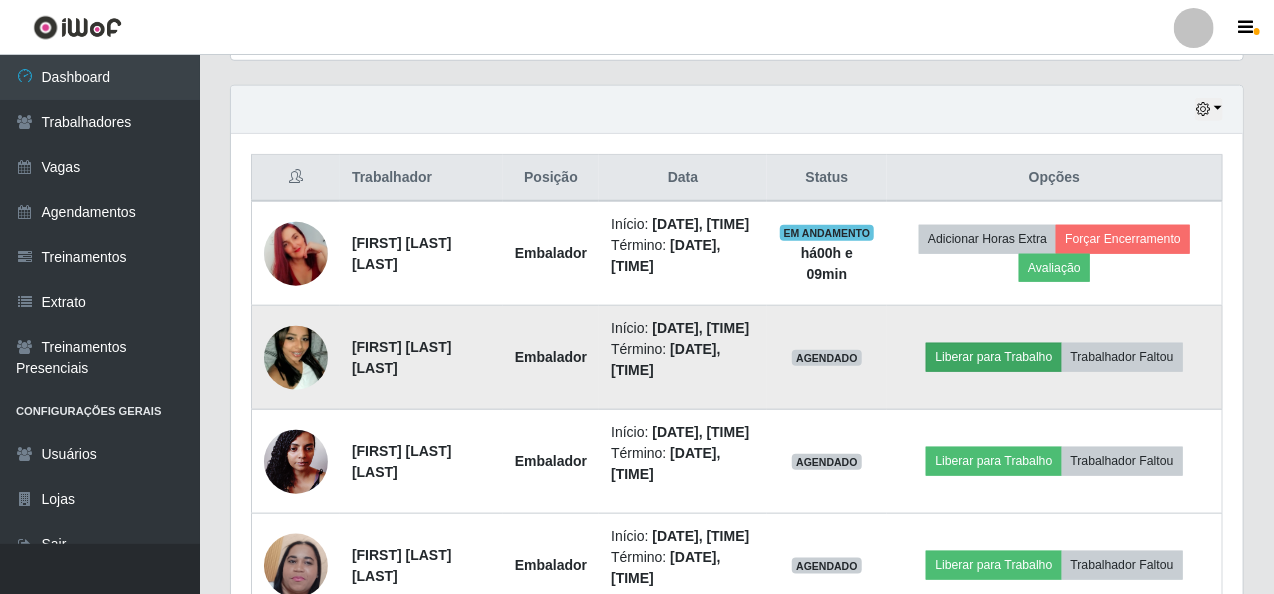 scroll, scrollTop: 999585, scrollLeft: 998996, axis: both 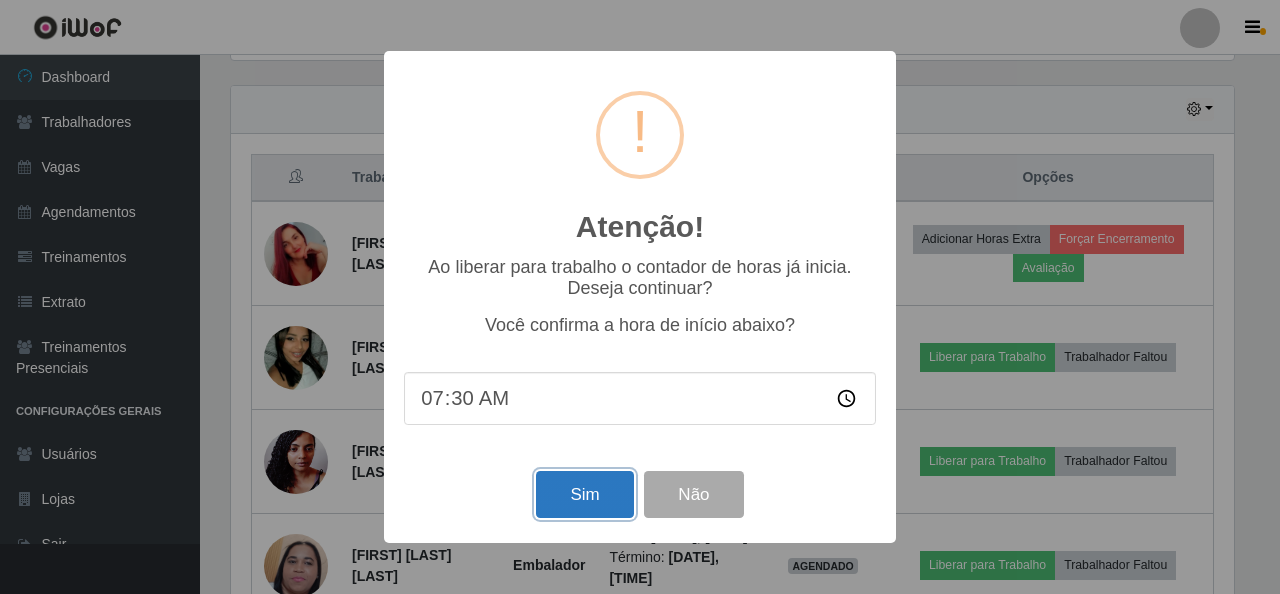 click on "Sim" at bounding box center [584, 494] 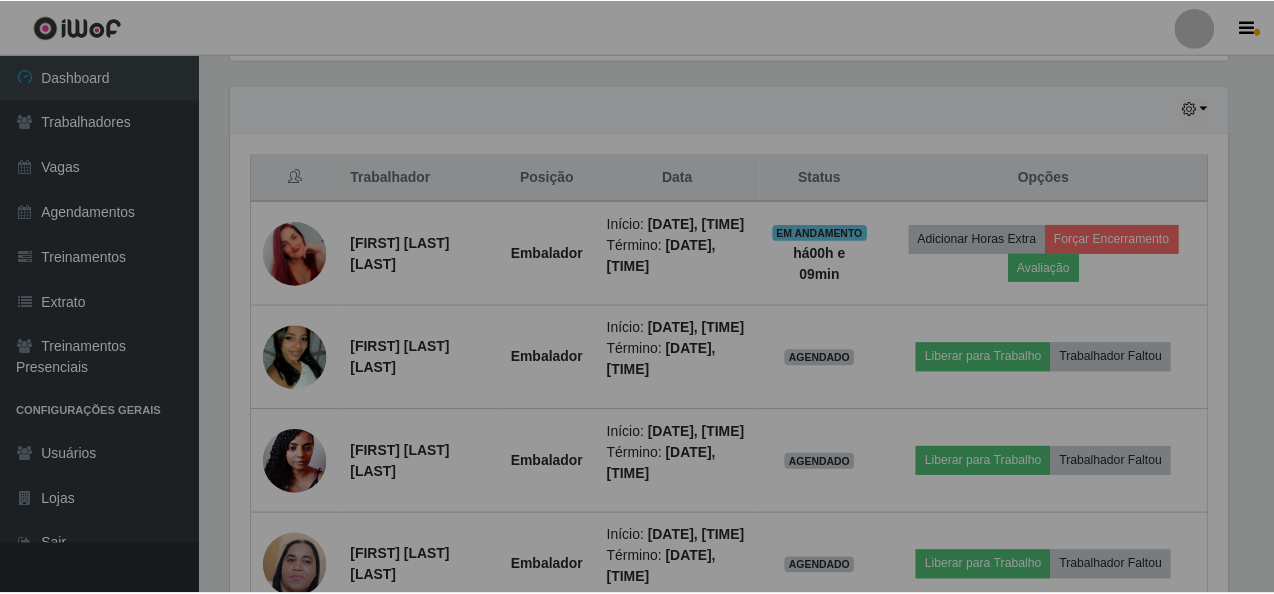 scroll, scrollTop: 999585, scrollLeft: 998987, axis: both 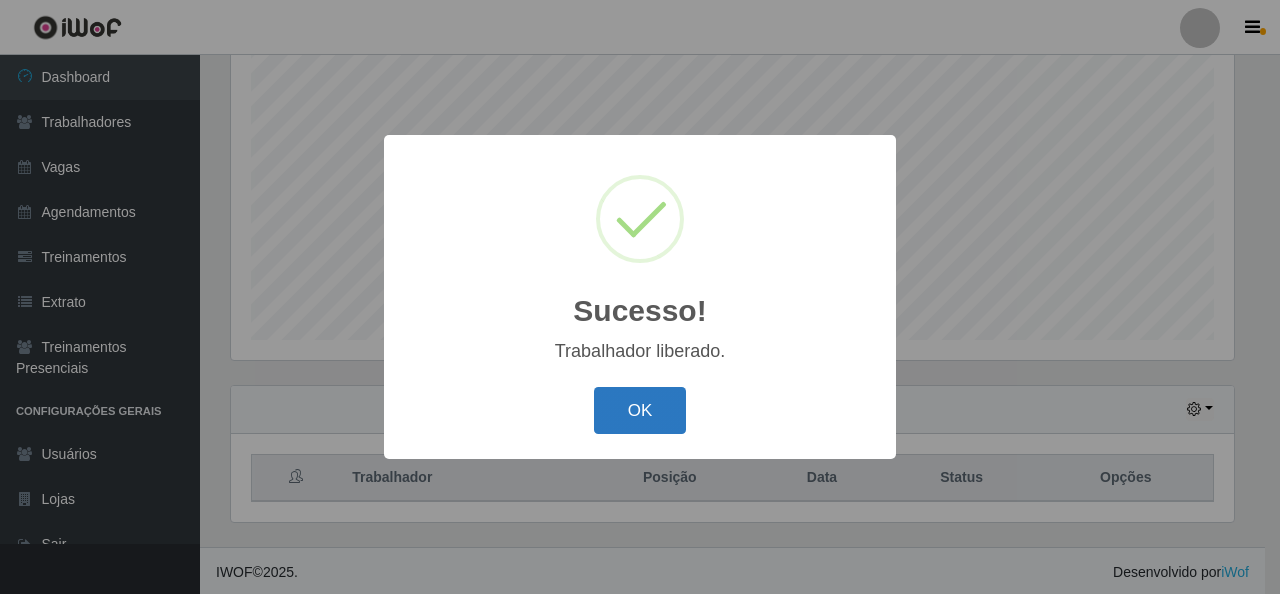 click on "OK" at bounding box center (640, 410) 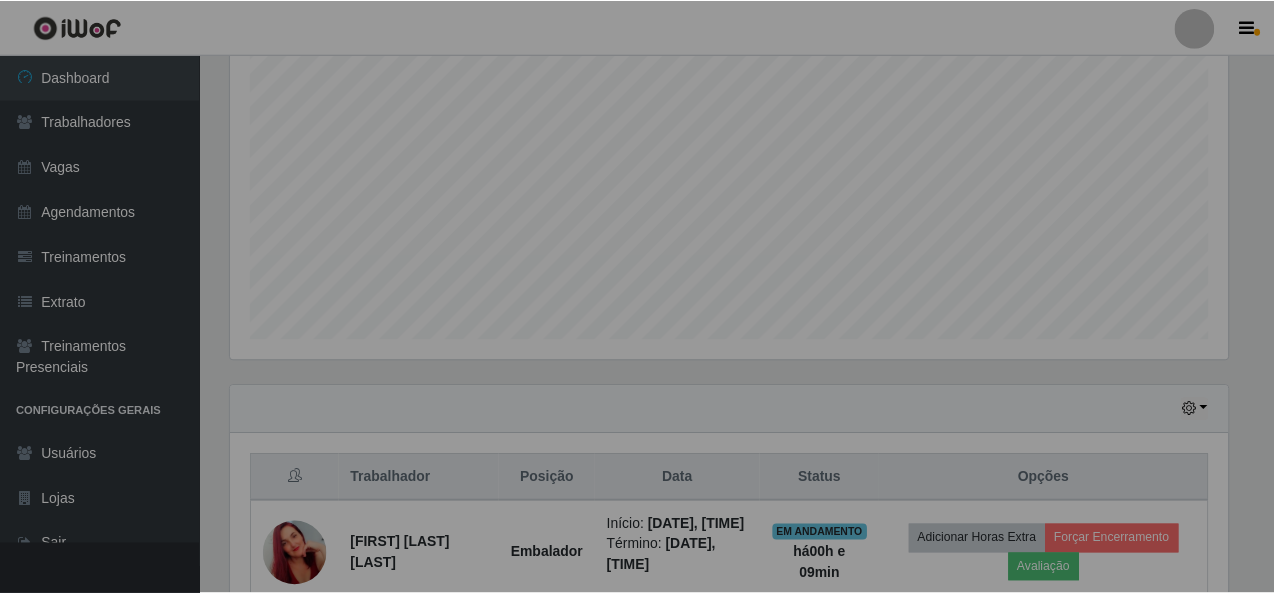 scroll, scrollTop: 380, scrollLeft: 0, axis: vertical 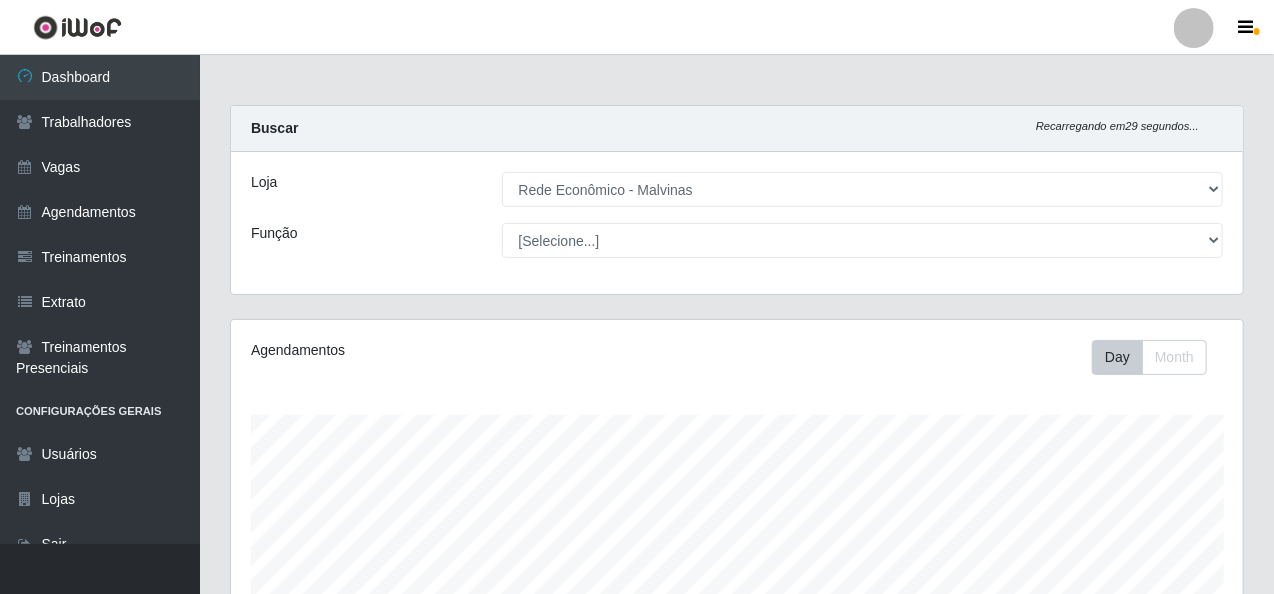 click on "Day Month" at bounding box center [946, 357] 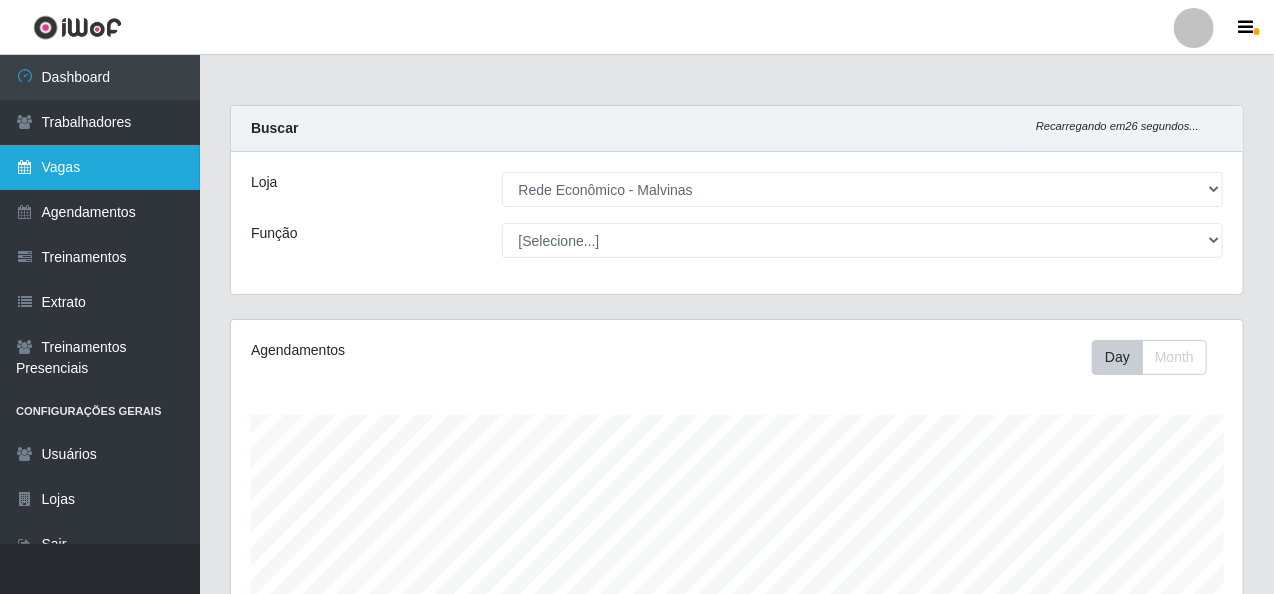 click on "Vagas" at bounding box center [100, 167] 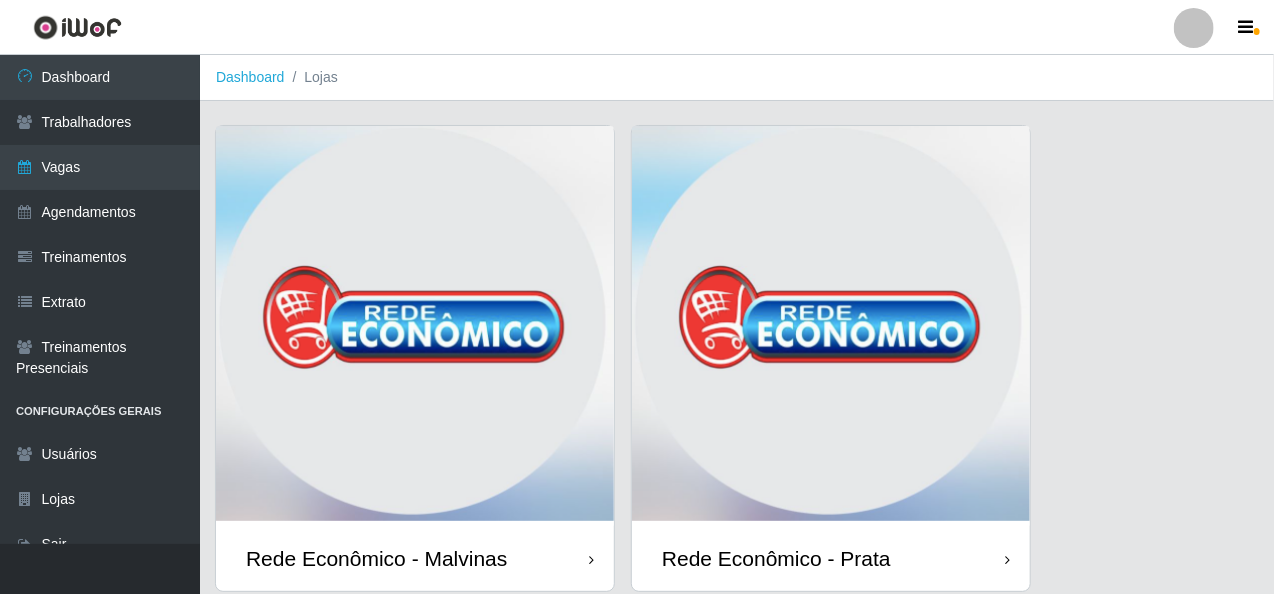 click at bounding box center [415, 326] 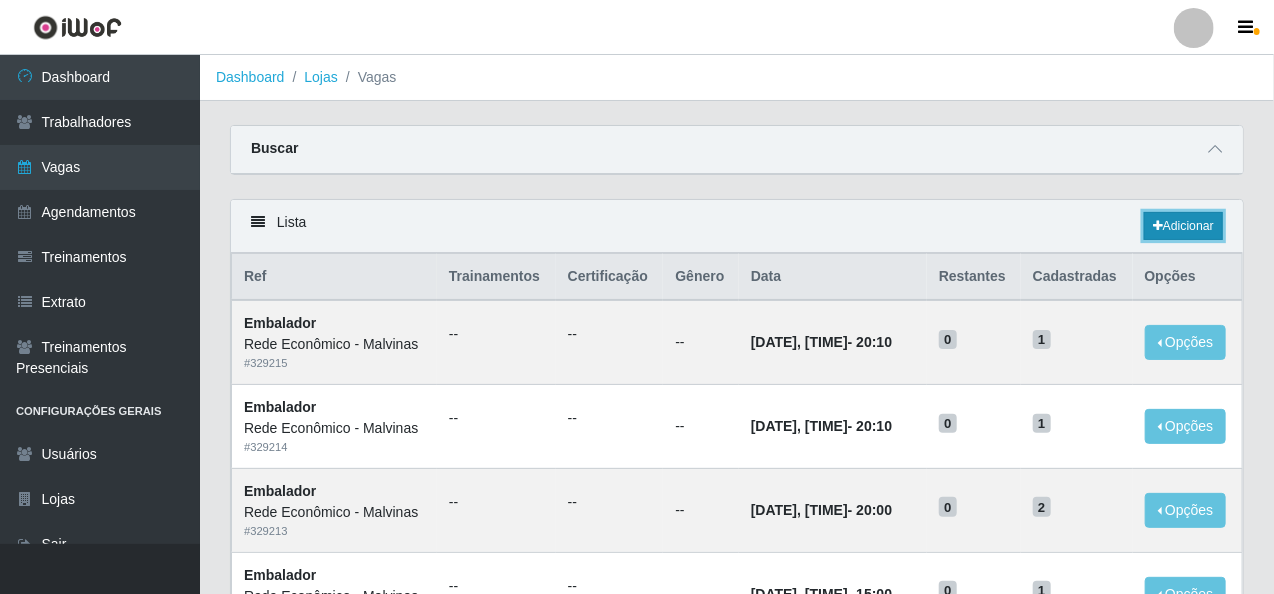 click on "Adicionar" at bounding box center (1183, 226) 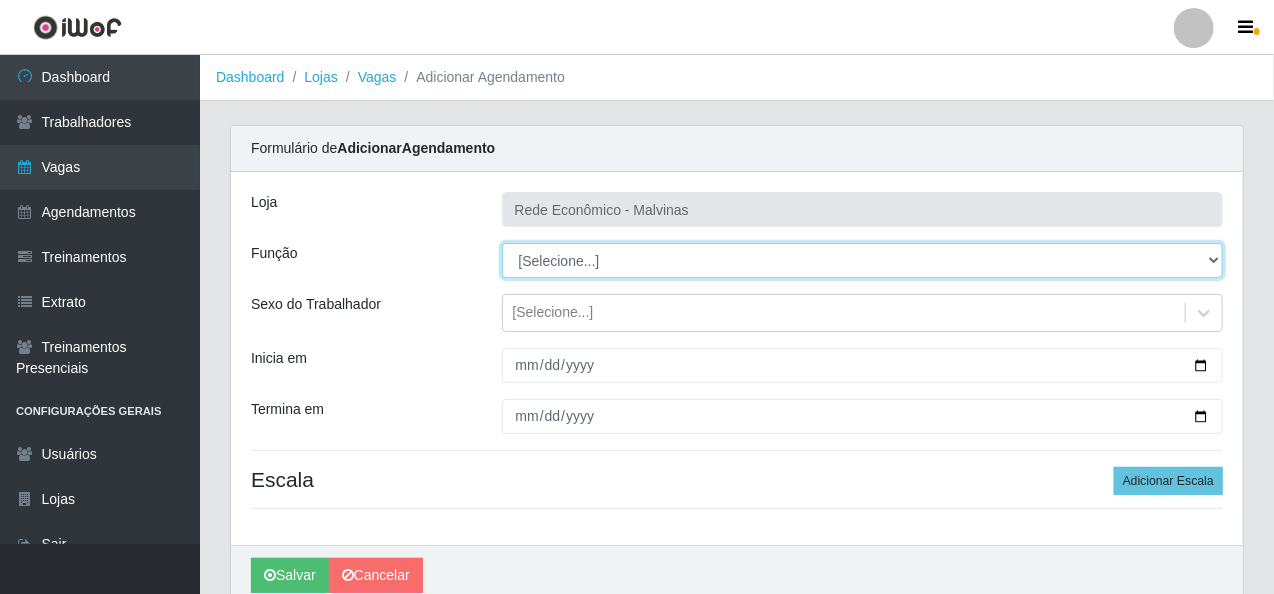 click on "[Selecione...] Embalador Embalador + Embalador ++ Operador de Caixa Operador de Caixa + Operador de Caixa ++ Repositor  Repositor + Repositor ++" at bounding box center (863, 260) 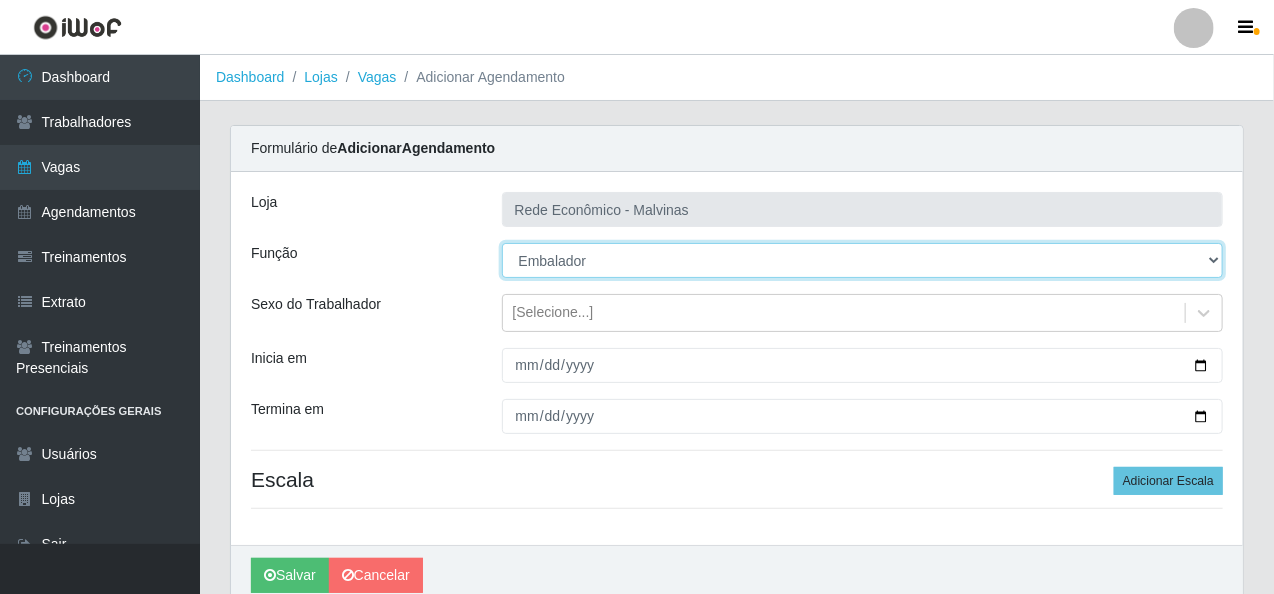 click on "[Selecione...] Embalador Embalador + Embalador ++ Operador de Caixa Operador de Caixa + Operador de Caixa ++ Repositor  Repositor + Repositor ++" at bounding box center [863, 260] 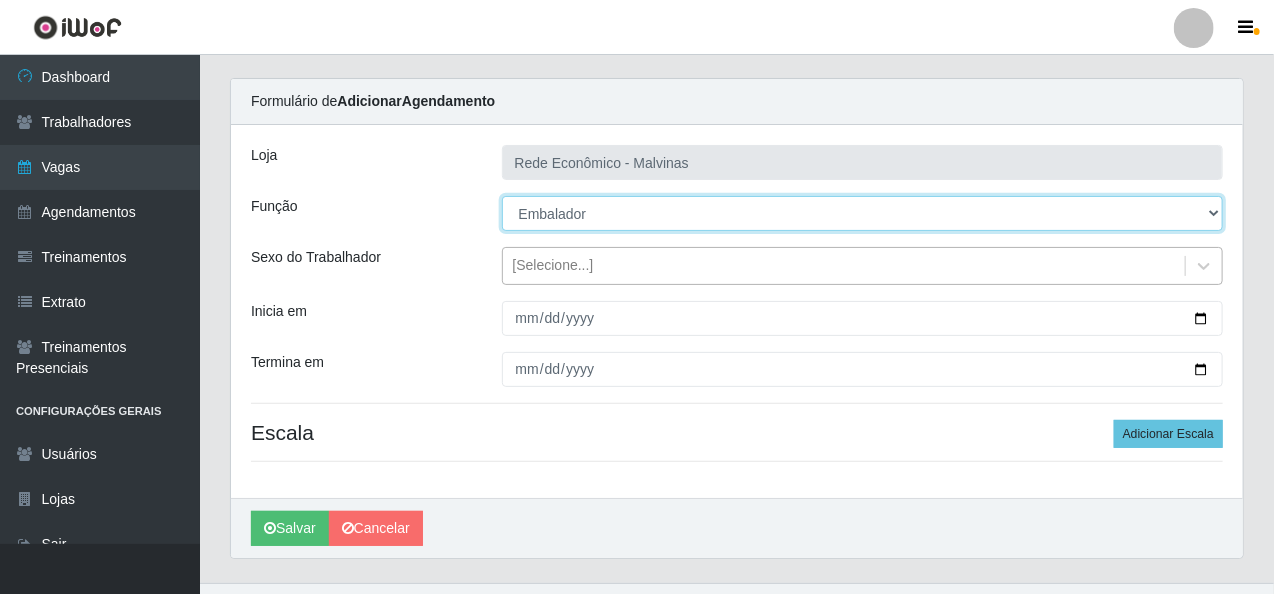 scroll, scrollTop: 84, scrollLeft: 0, axis: vertical 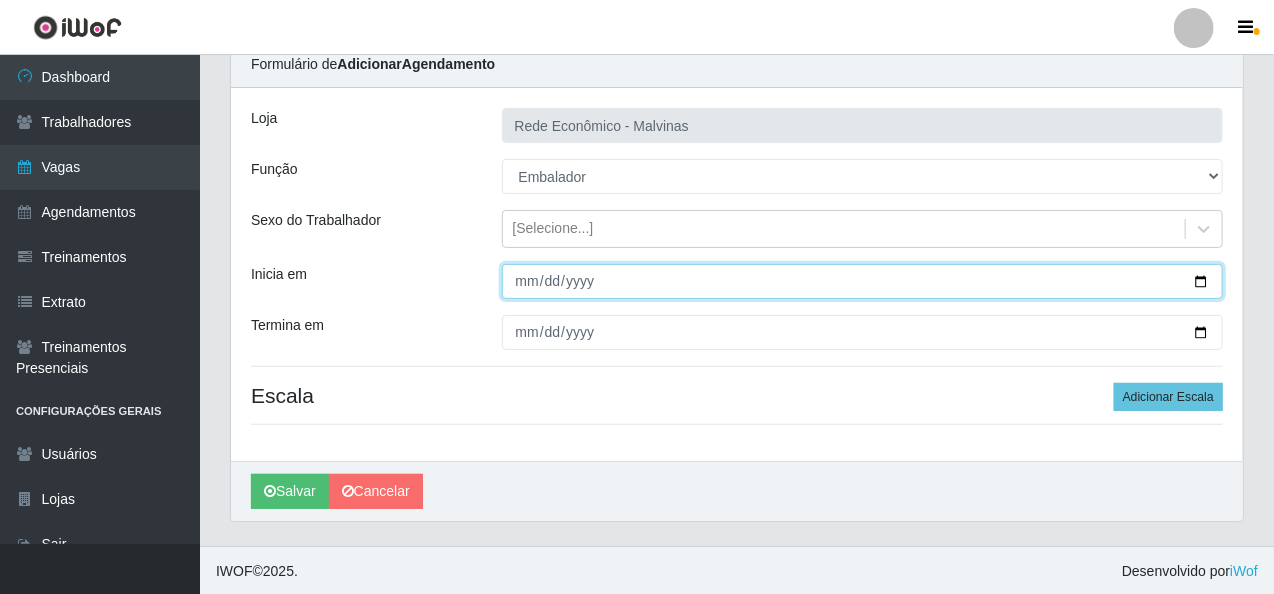 click on "Inicia em" at bounding box center (863, 281) 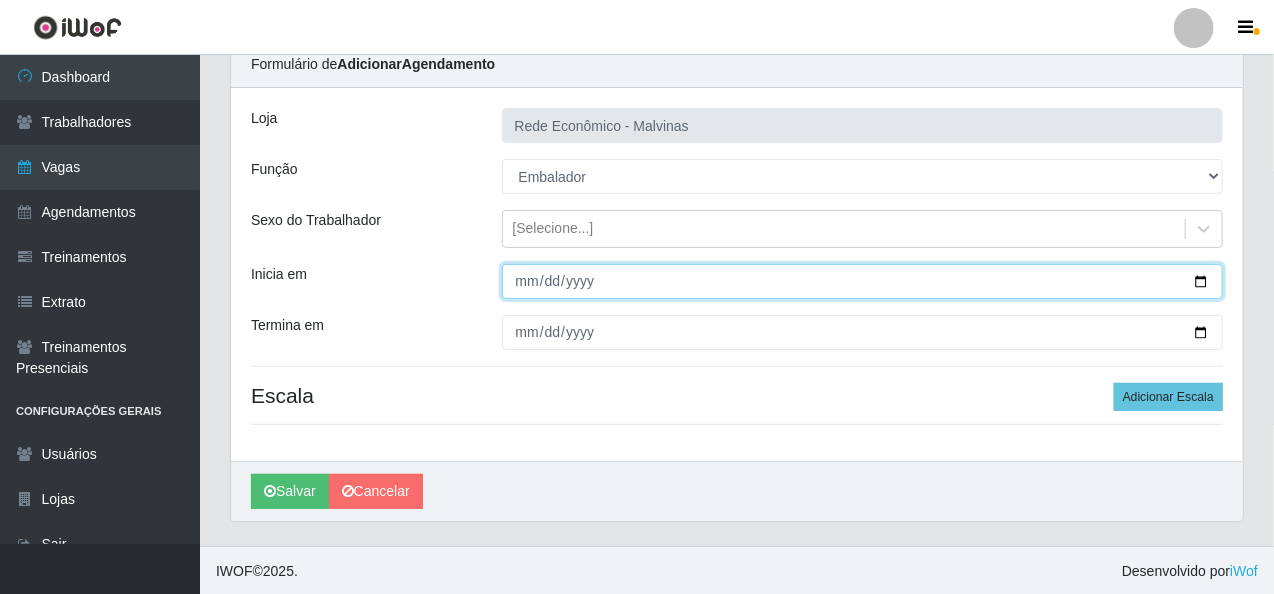 type on "2025-08-04" 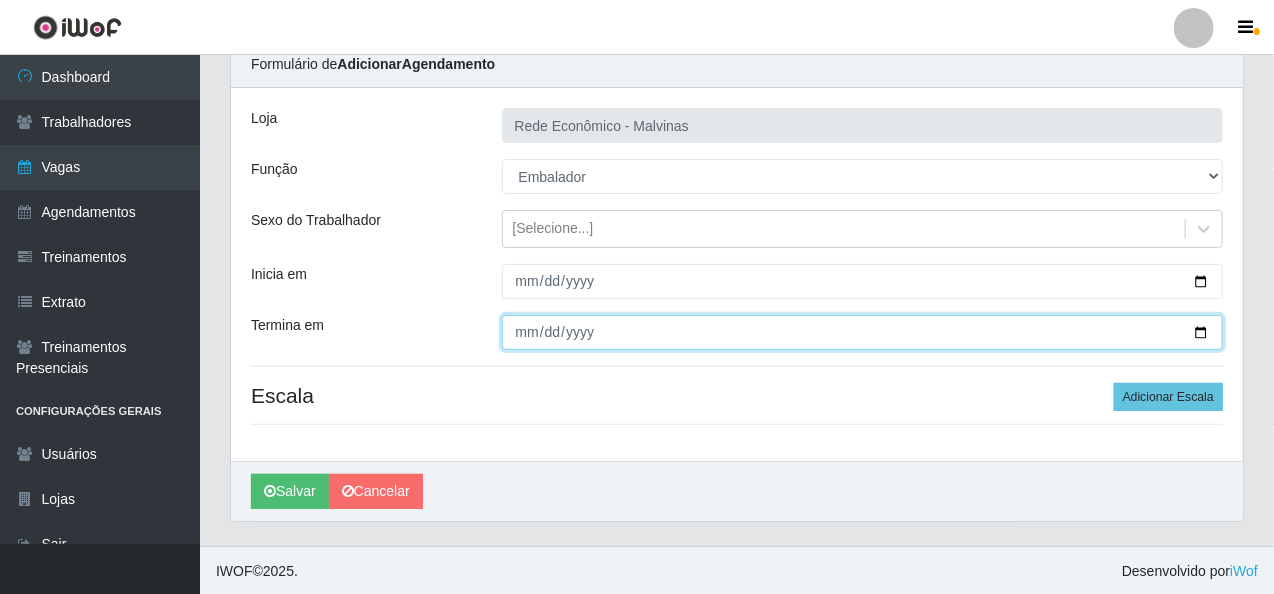 click on "Termina em" at bounding box center [863, 332] 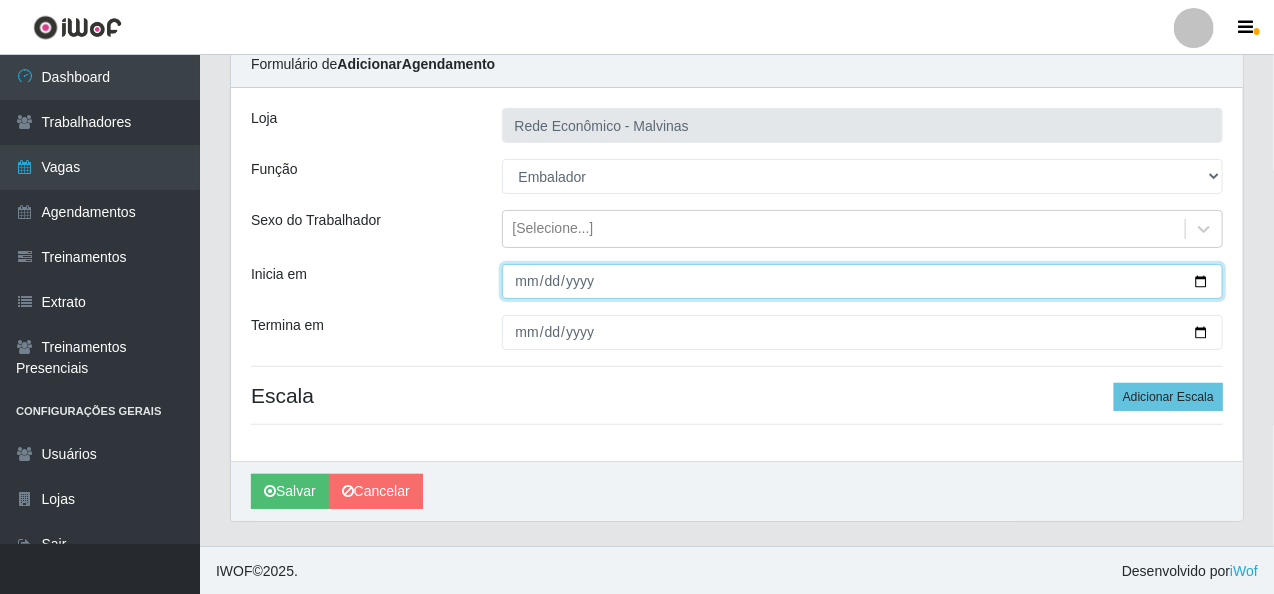 click on "2025-08-04" at bounding box center [863, 281] 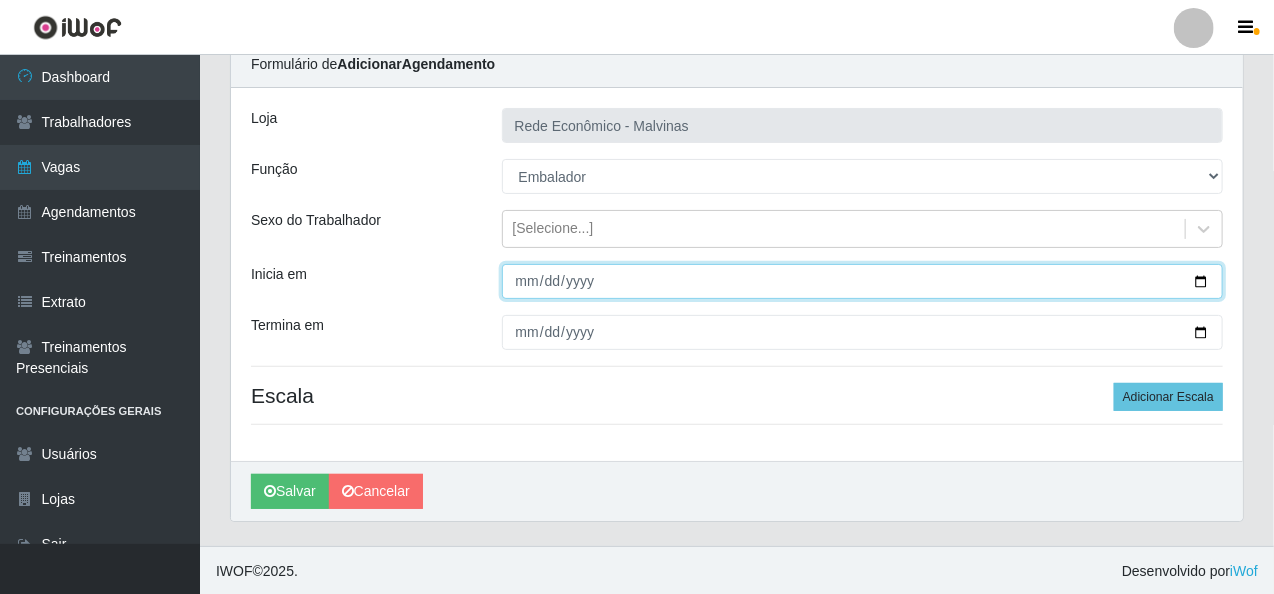 type on "2025-08-09" 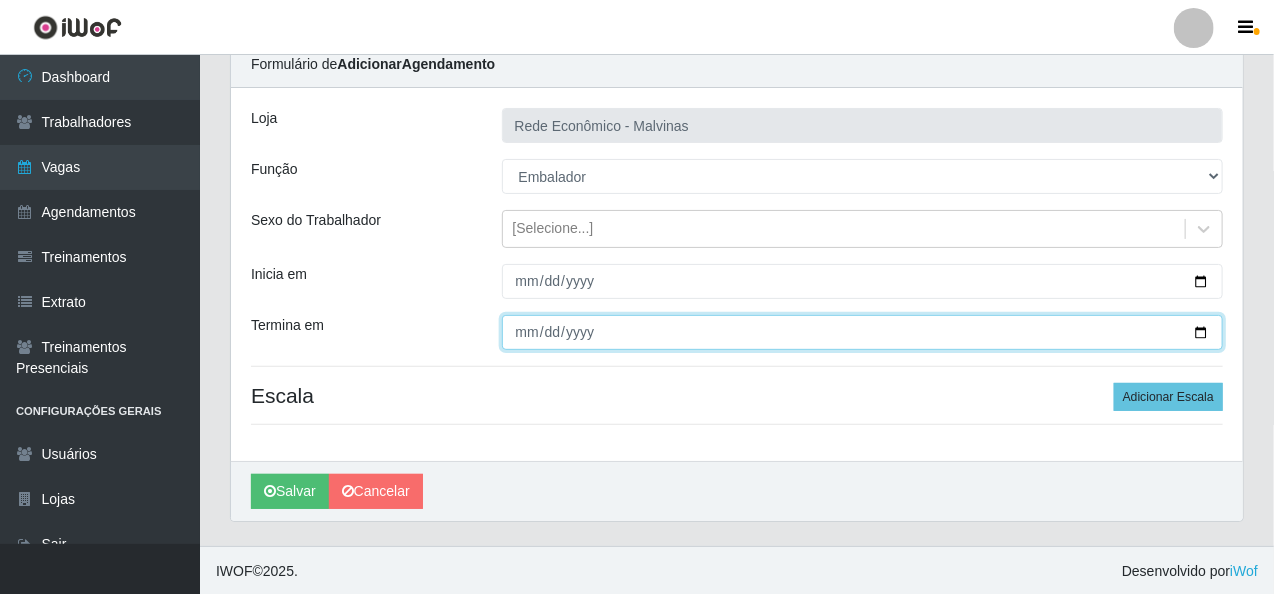 click on "Termina em" at bounding box center [863, 332] 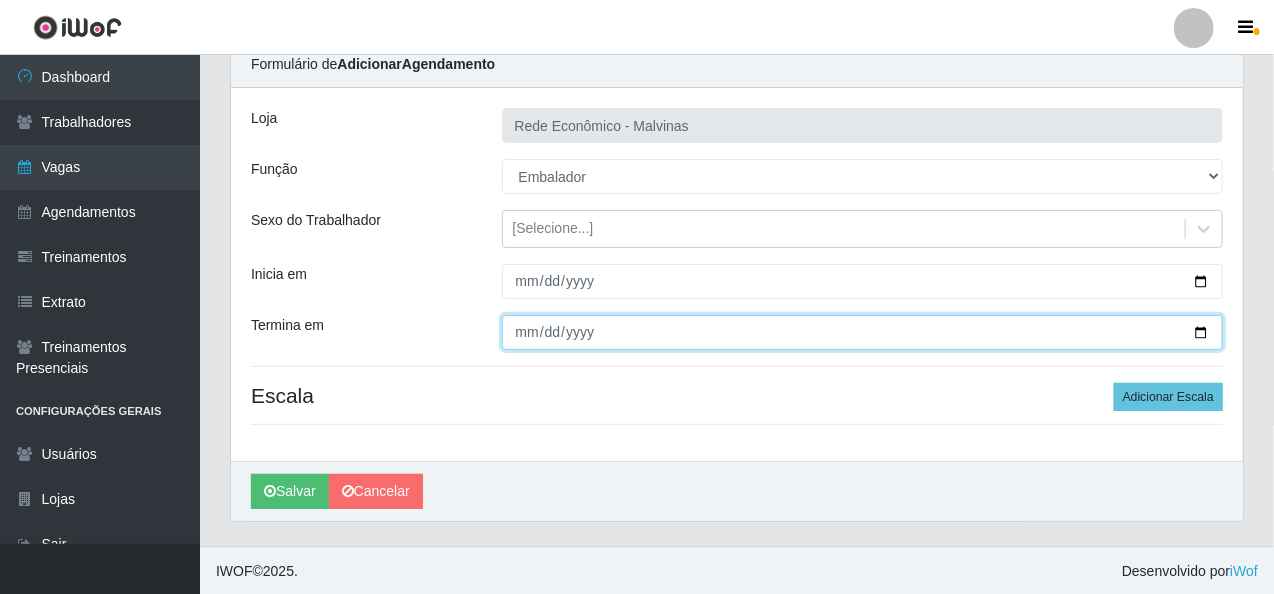 type on "0025-02-09" 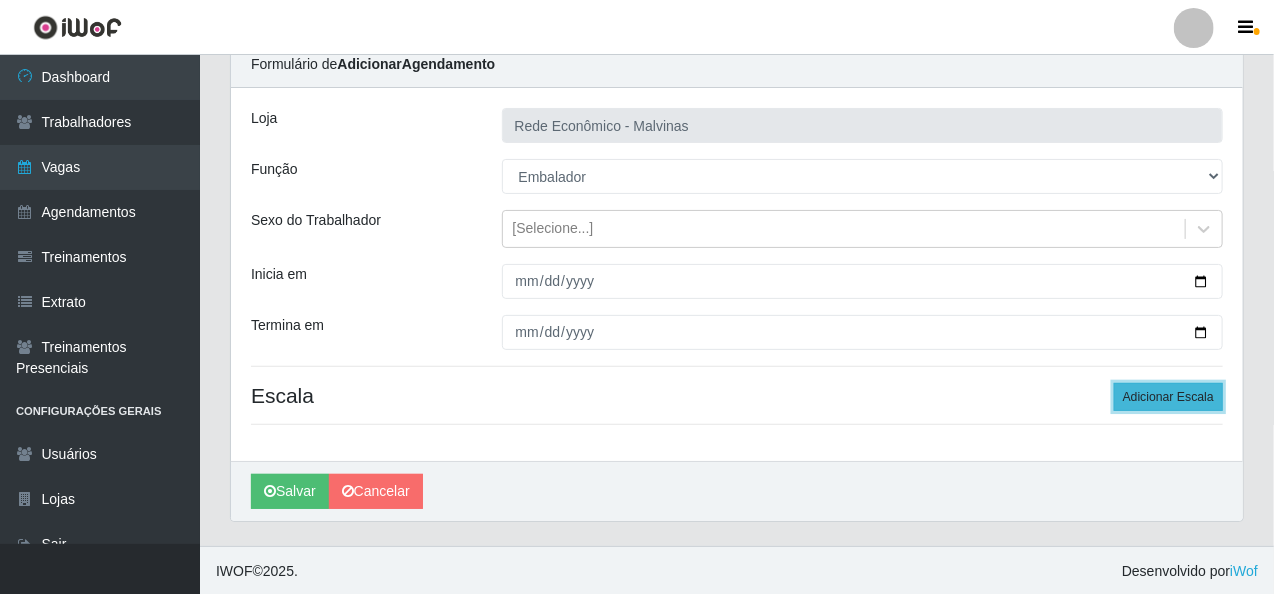 click on "Adicionar Escala" at bounding box center (1168, 397) 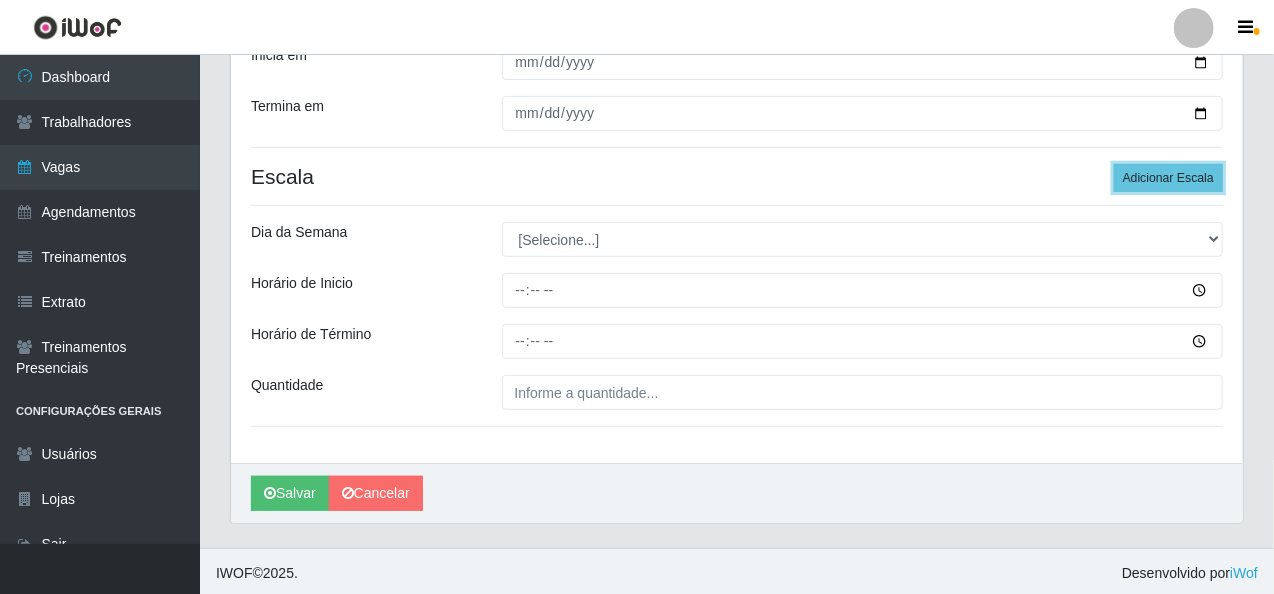 scroll, scrollTop: 305, scrollLeft: 0, axis: vertical 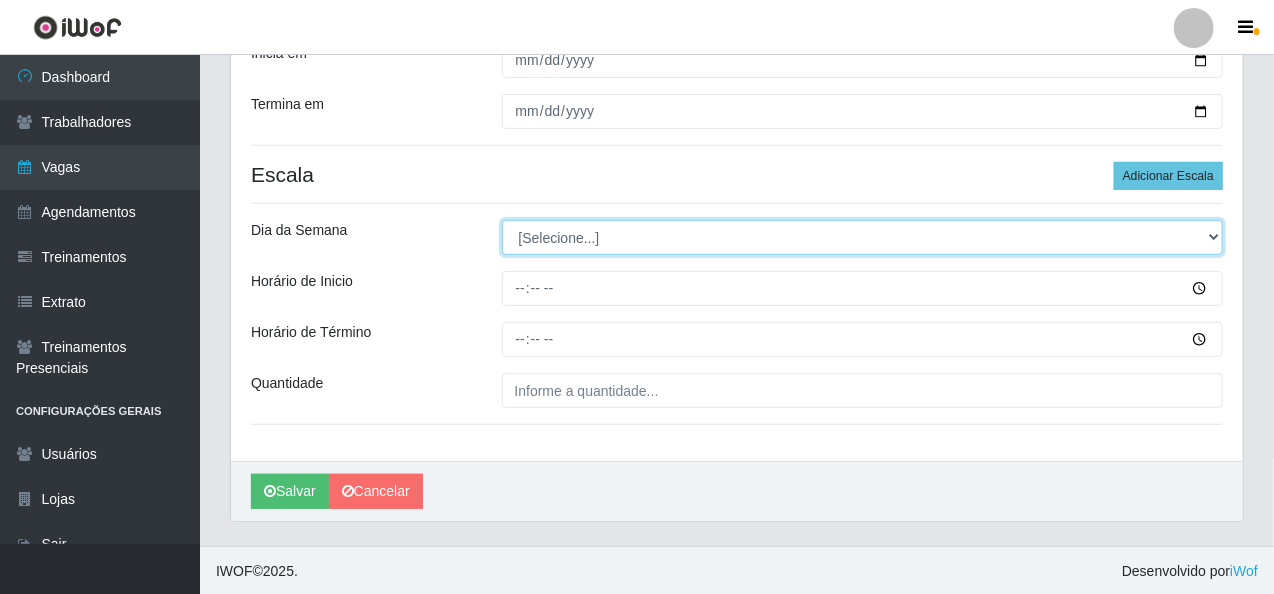 click on "[Selecione...] Segunda Terça Quarta Quinta Sexta Sábado Domingo" at bounding box center (863, 237) 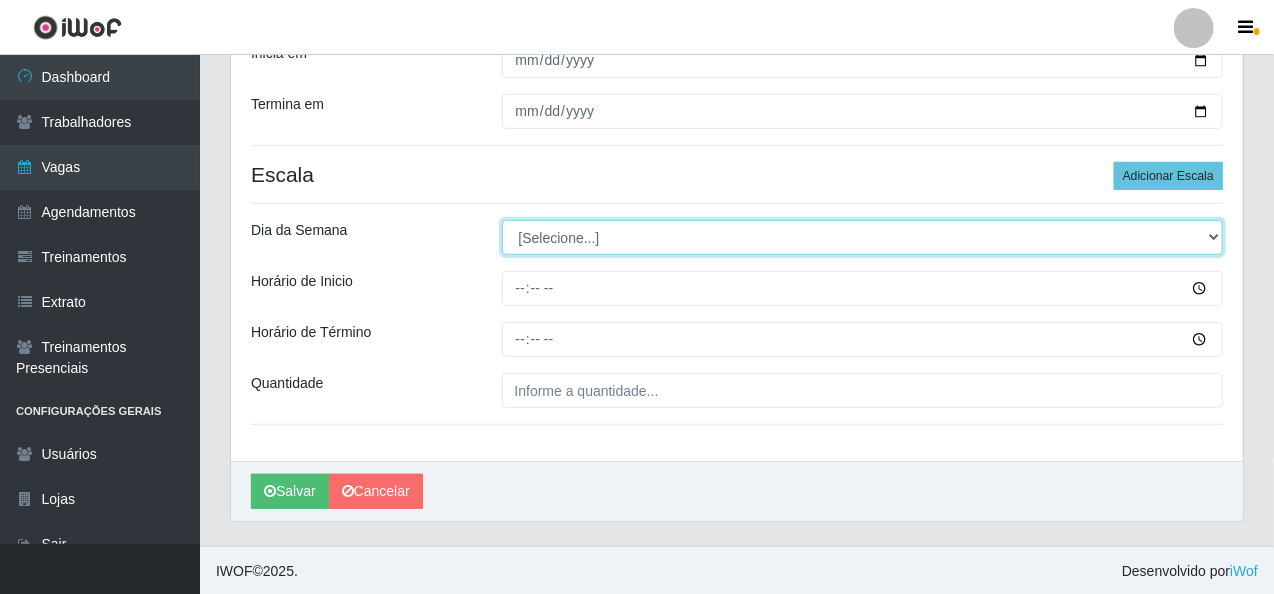 select on "6" 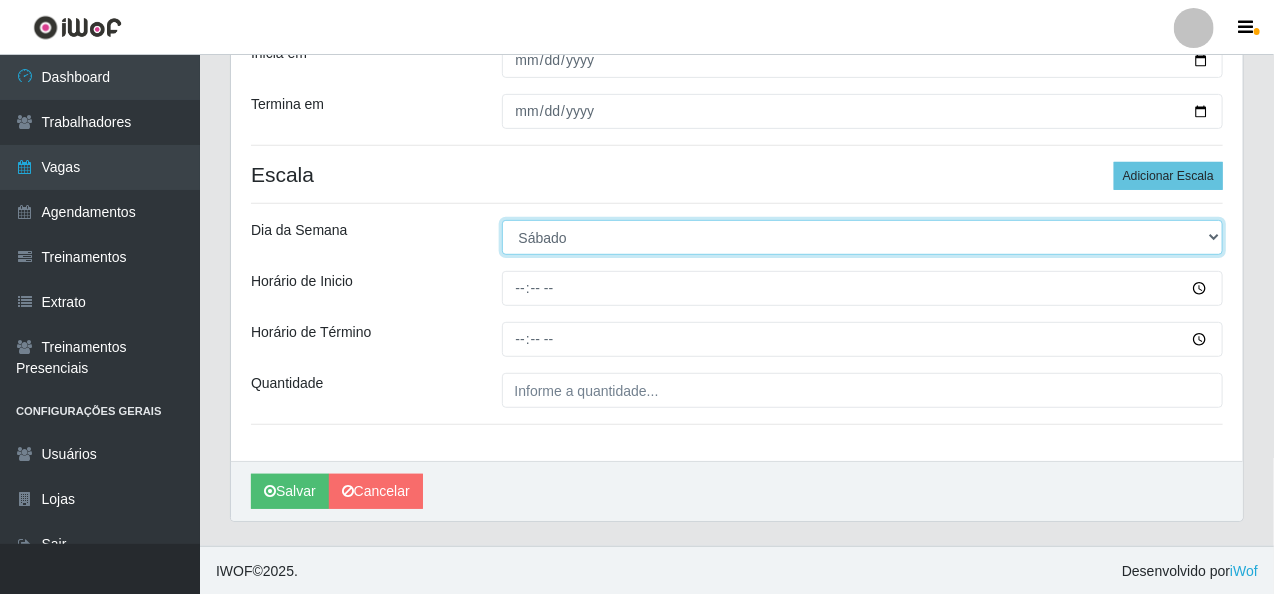 click on "[Selecione...] Segunda Terça Quarta Quinta Sexta Sábado Domingo" at bounding box center [863, 237] 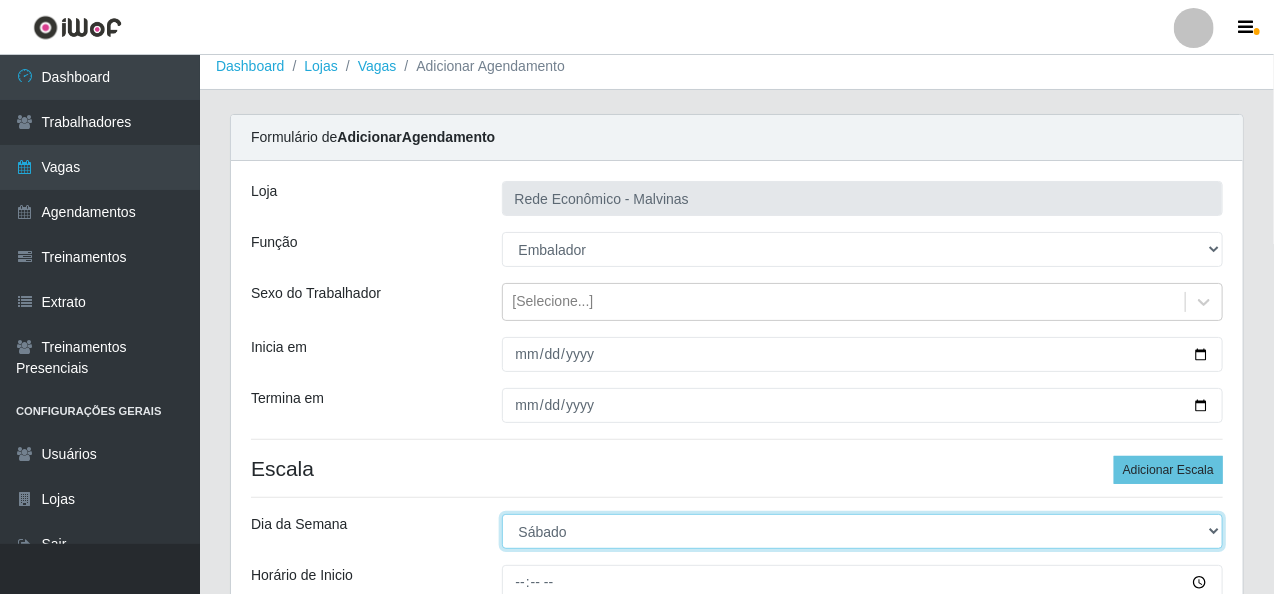 scroll, scrollTop: 0, scrollLeft: 0, axis: both 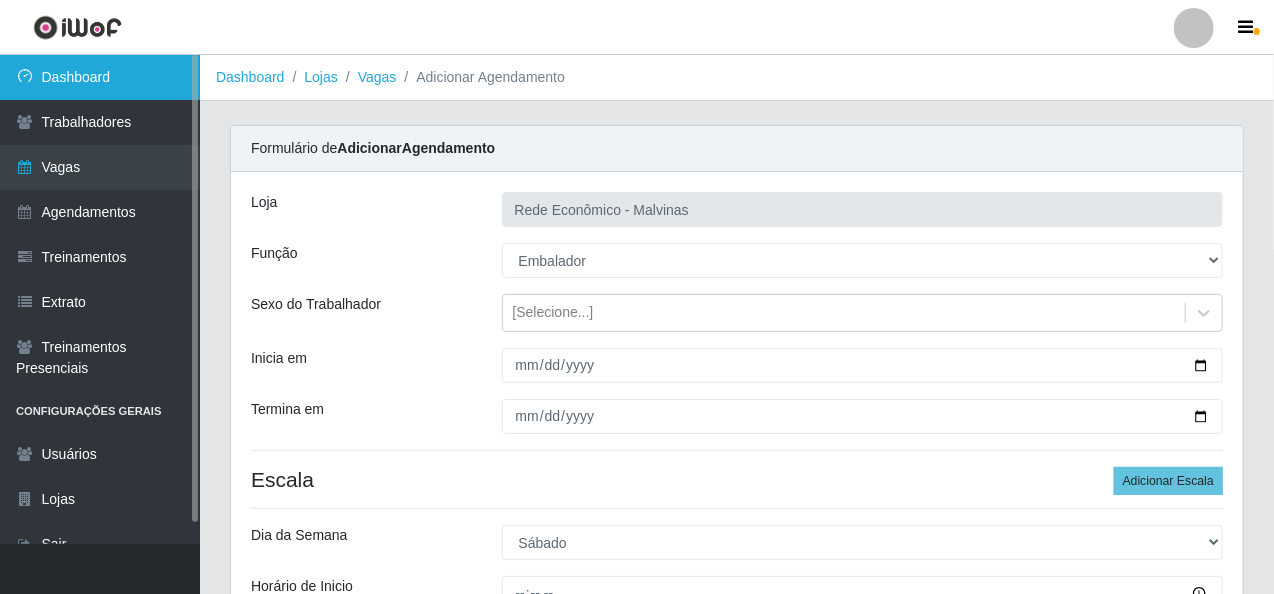 click on "Dashboard" at bounding box center [100, 77] 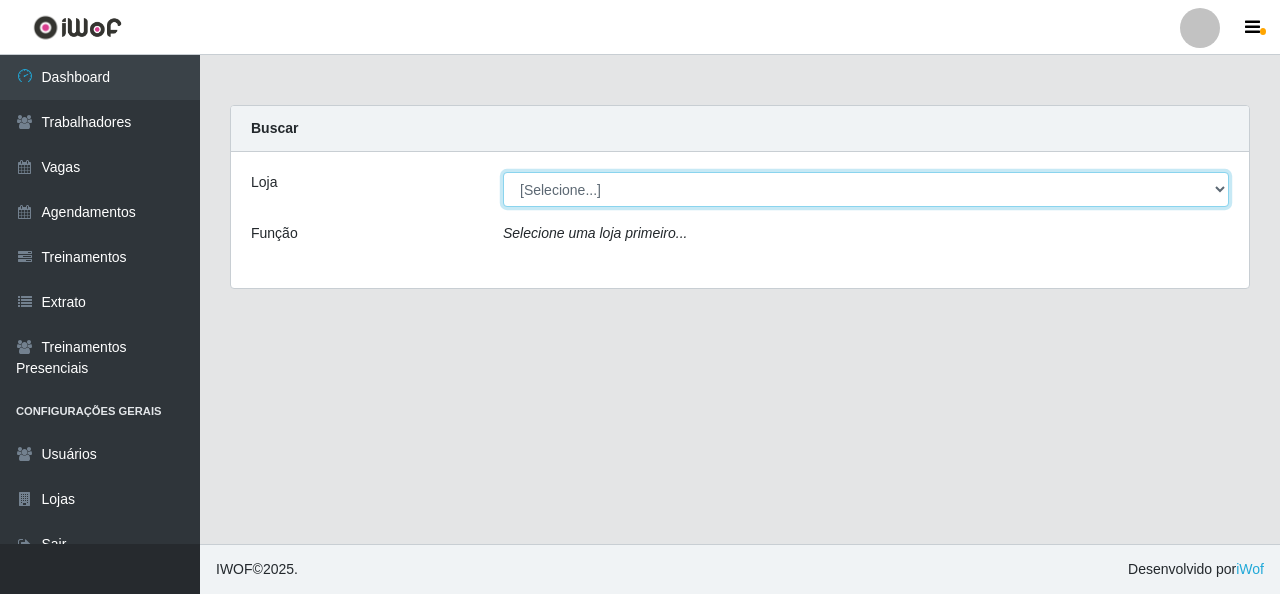 click on "[Selecione...] Rede Econômico - Malvinas Rede Econômico - Prata" at bounding box center [866, 189] 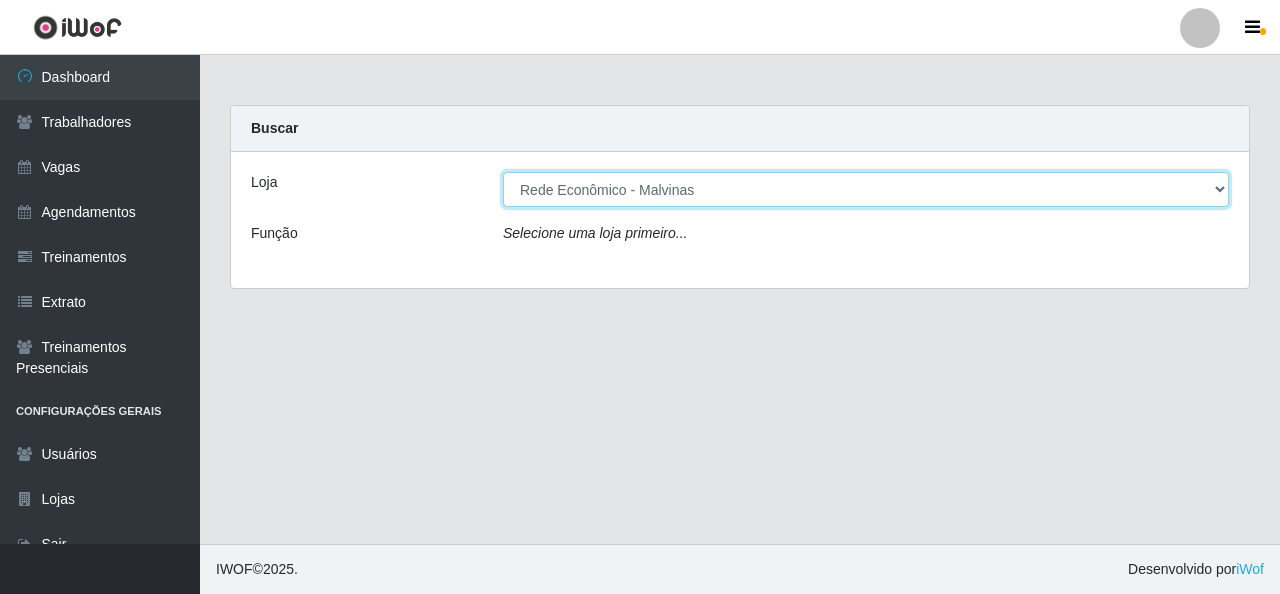 click on "[Selecione...] Rede Econômico - Malvinas Rede Econômico - Prata" at bounding box center (866, 189) 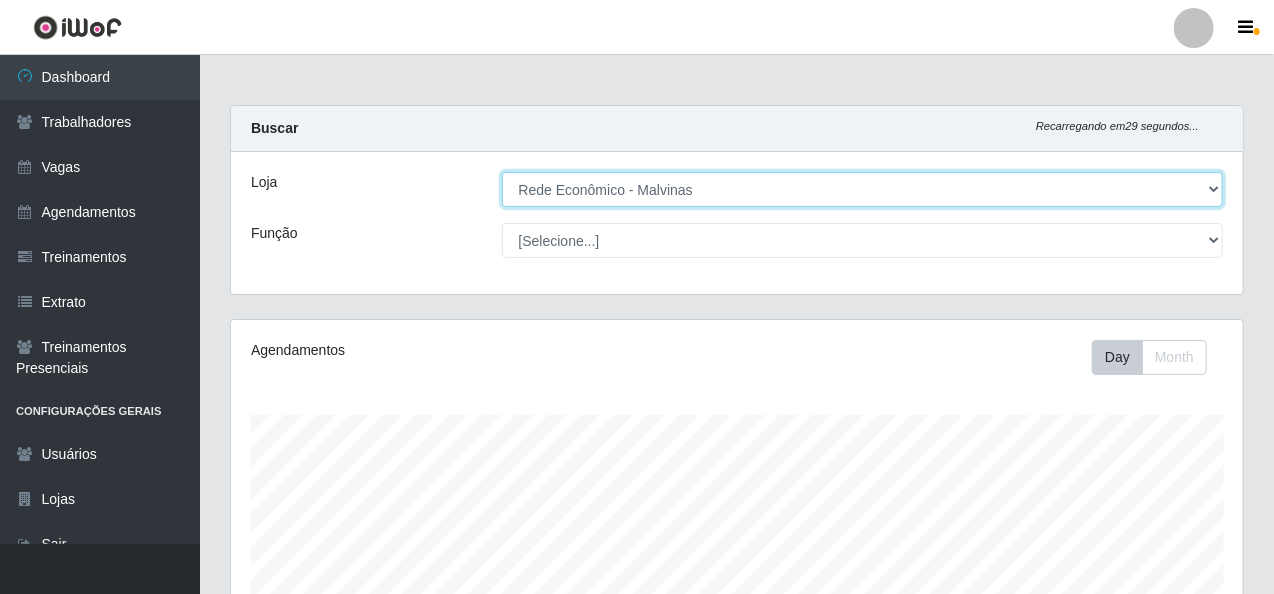 scroll, scrollTop: 999585, scrollLeft: 998987, axis: both 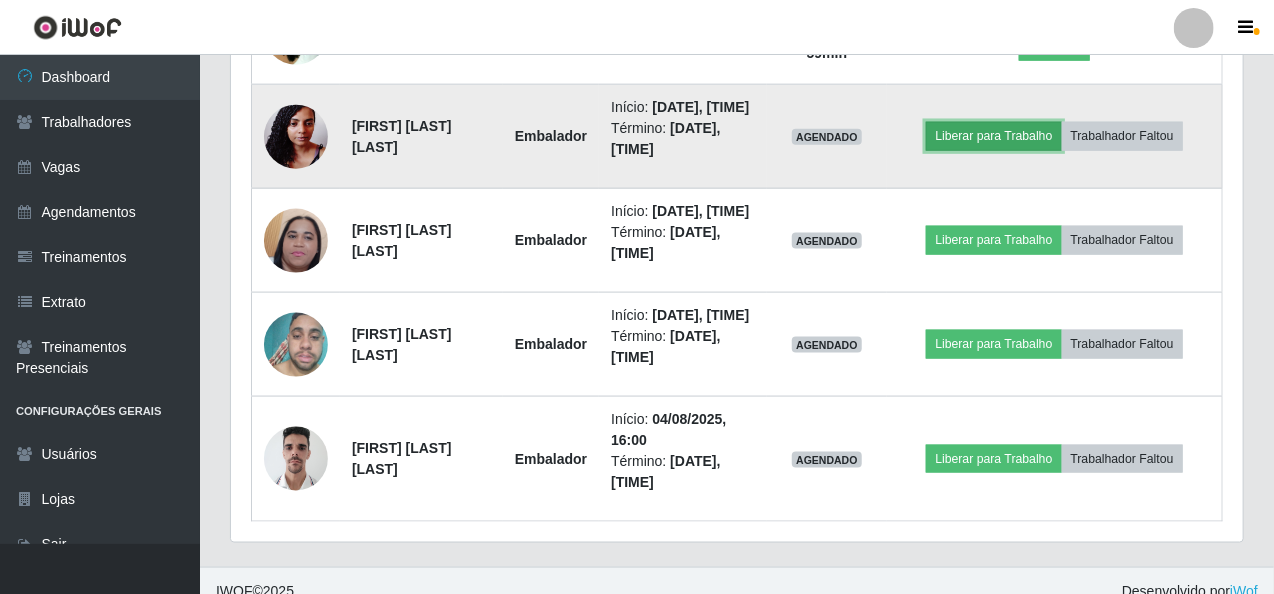 click on "Liberar para Trabalho" at bounding box center (993, 136) 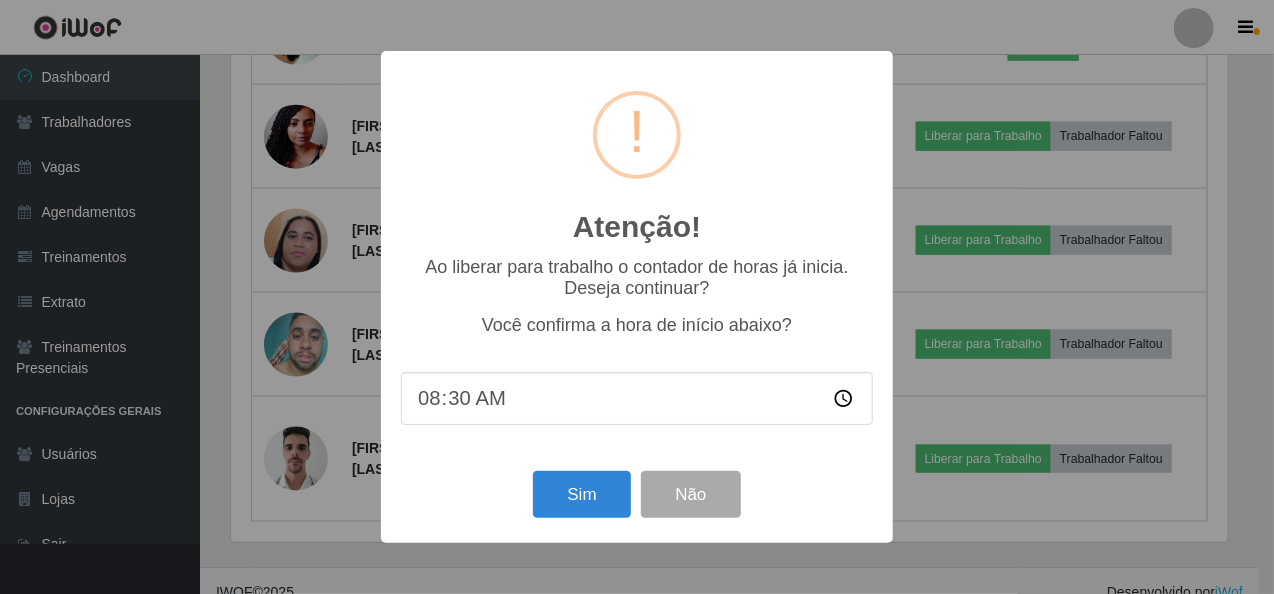 scroll, scrollTop: 999585, scrollLeft: 998996, axis: both 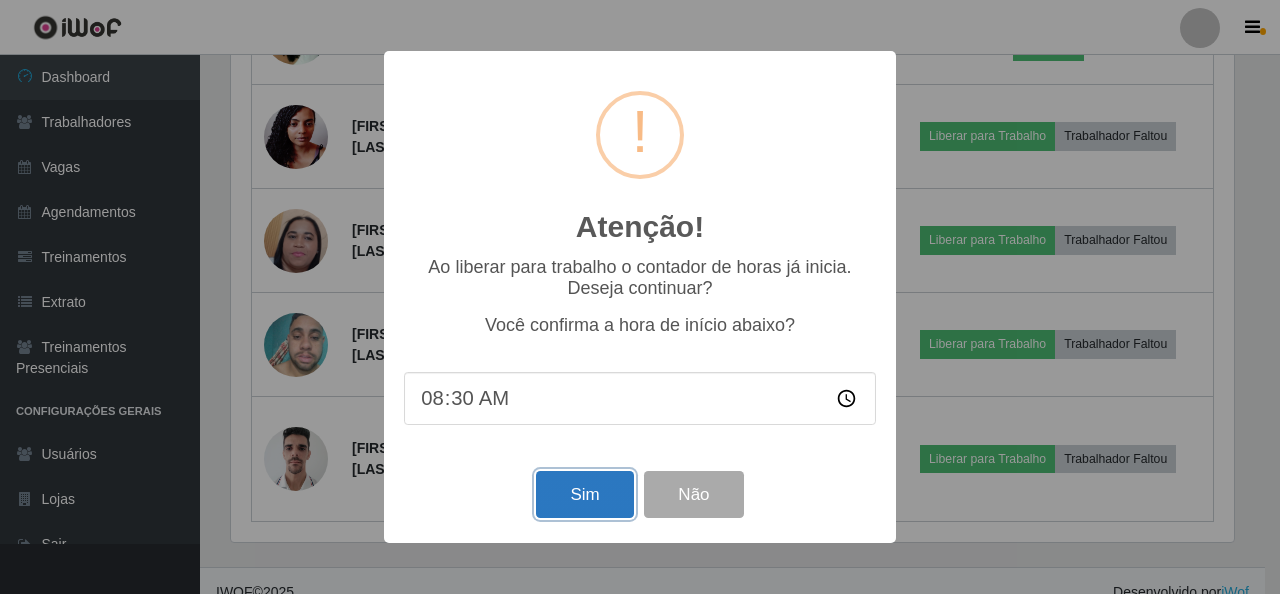 click on "Sim" at bounding box center [584, 494] 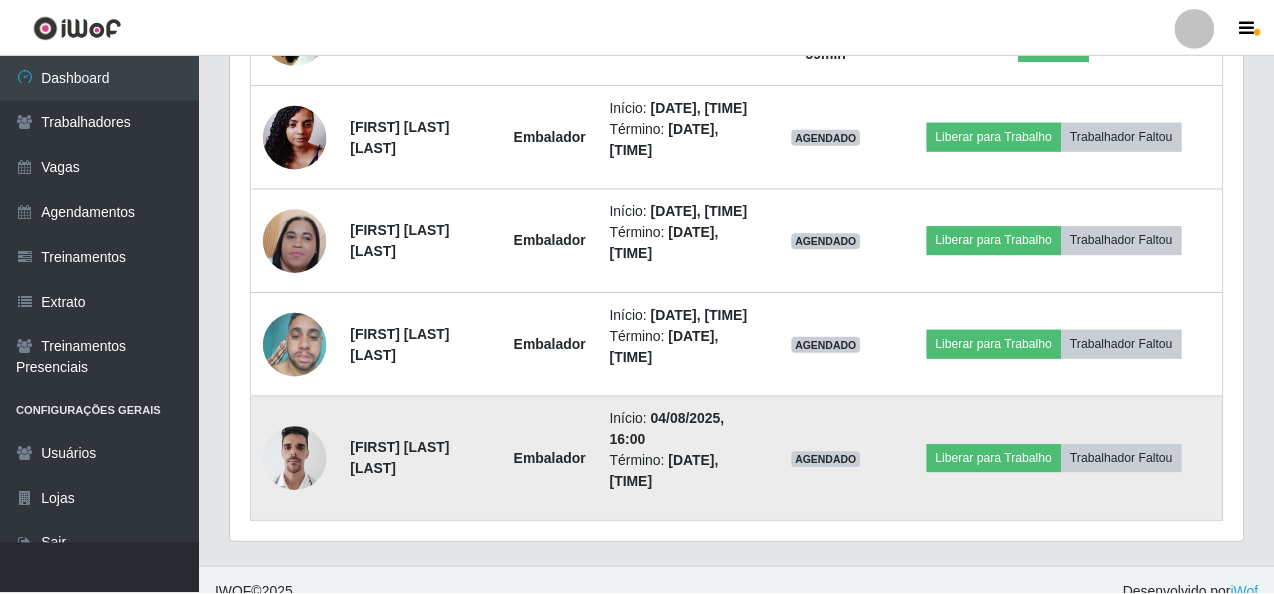 scroll, scrollTop: 999585, scrollLeft: 998987, axis: both 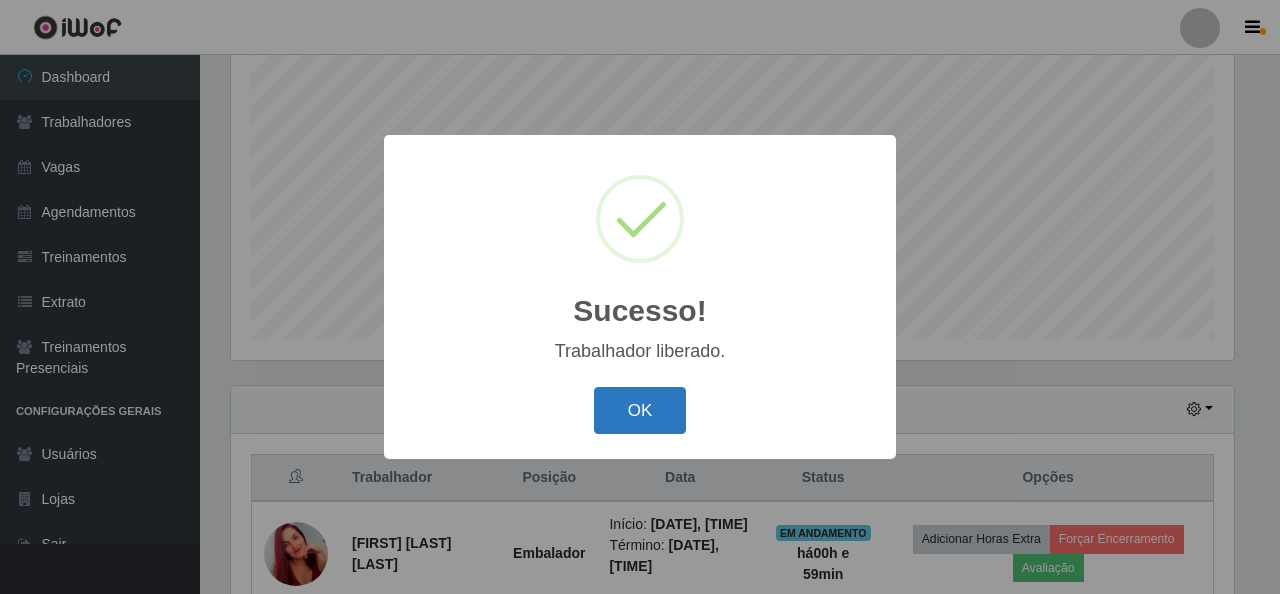 click on "OK" at bounding box center (640, 410) 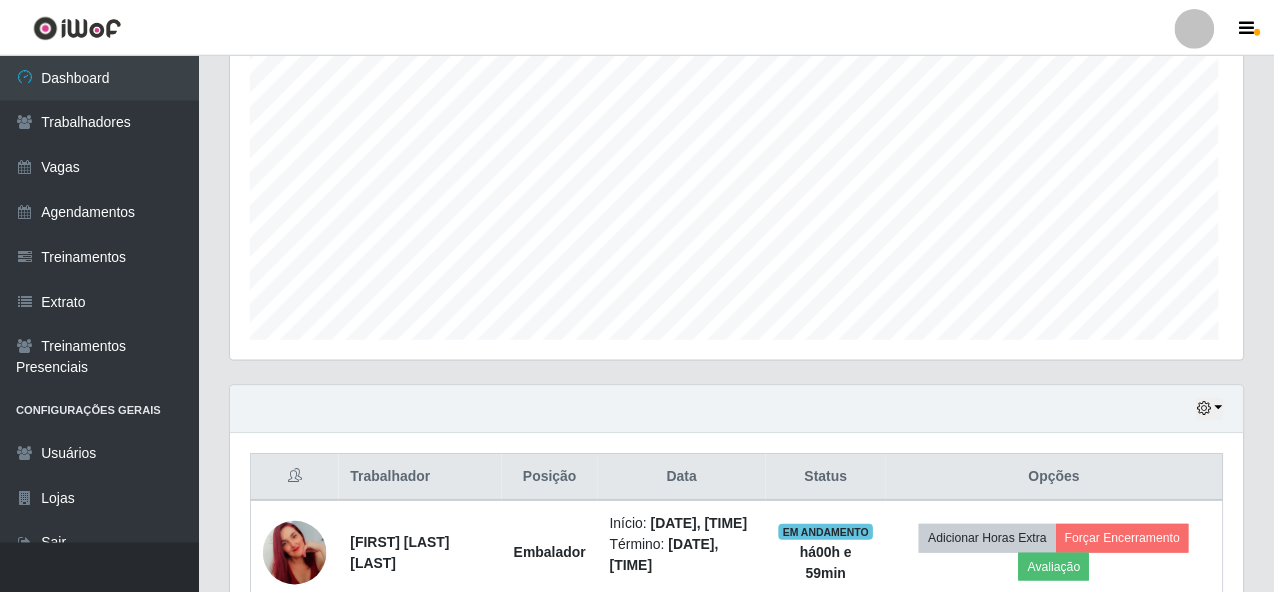 scroll, scrollTop: 452, scrollLeft: 0, axis: vertical 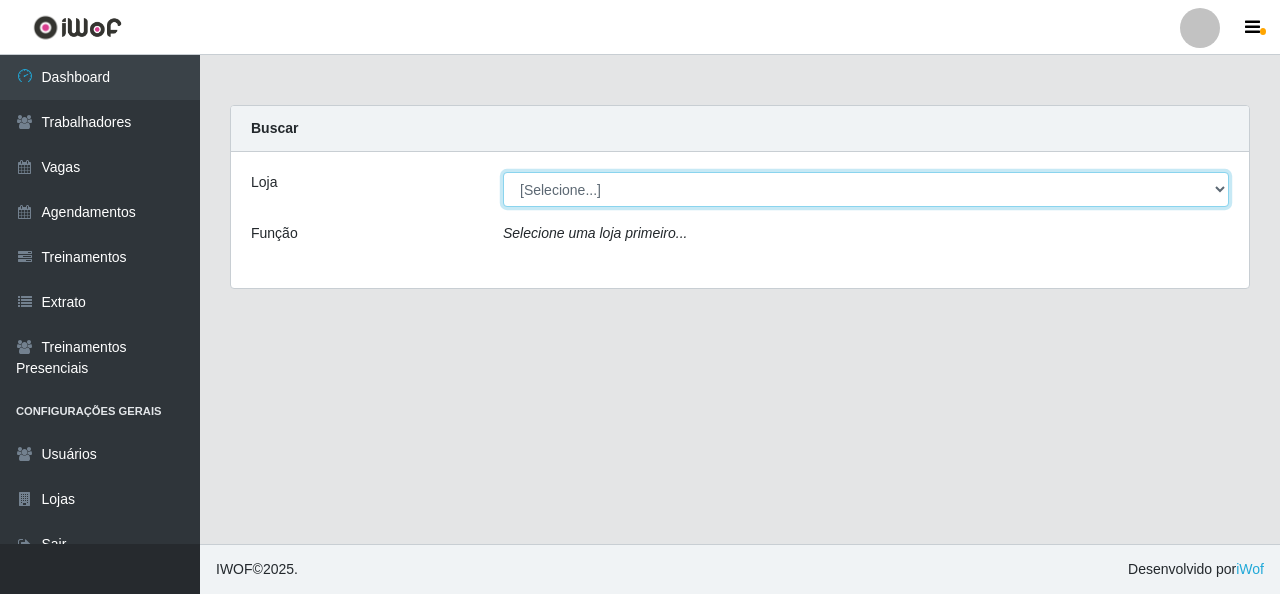 click on "[Selecione...] Rede Econômico - Malvinas Rede Econômico - Prata" at bounding box center [866, 189] 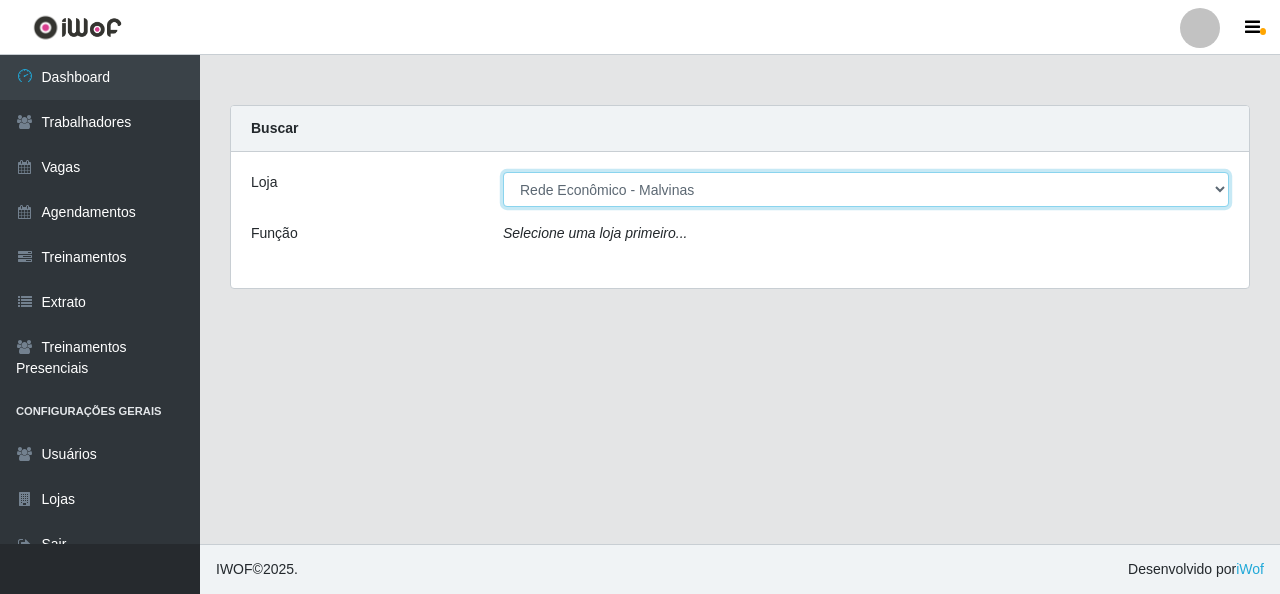 click on "[Selecione...] Rede Econômico - Malvinas Rede Econômico - Prata" at bounding box center [866, 189] 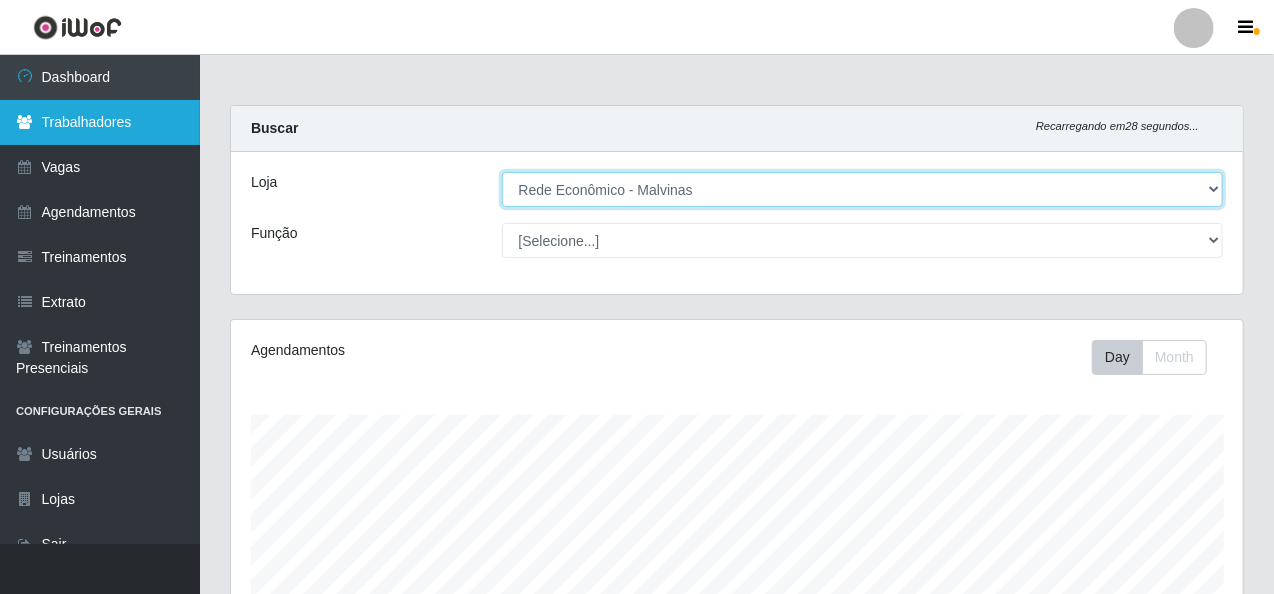 scroll, scrollTop: 999585, scrollLeft: 998987, axis: both 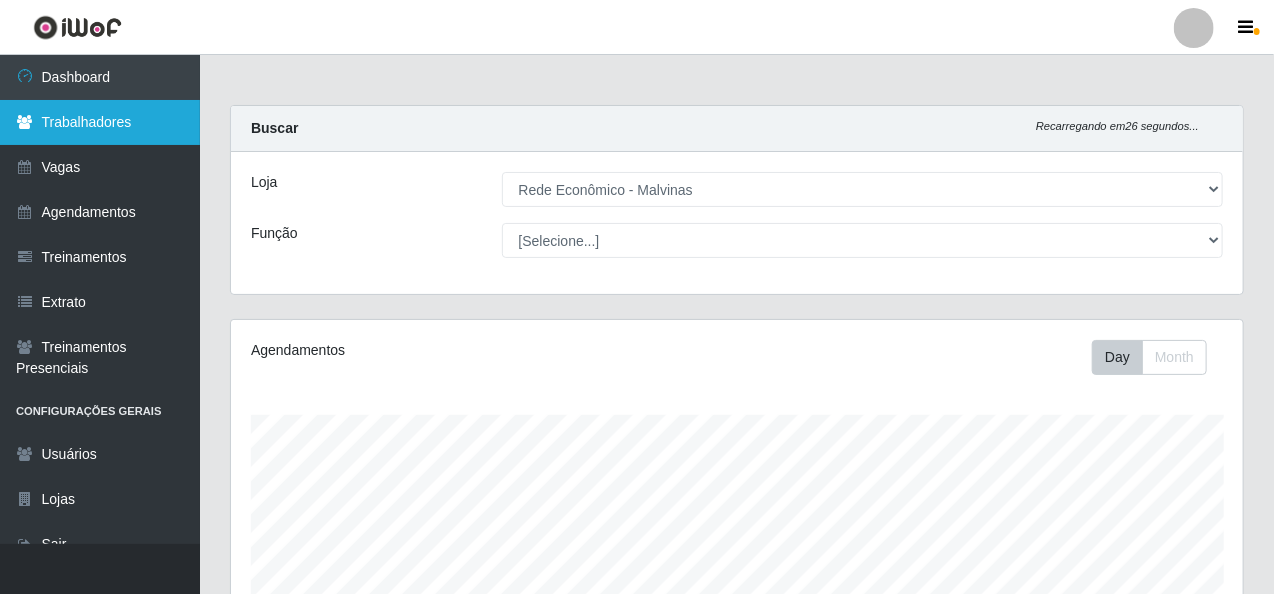 click on "Trabalhadores" at bounding box center (100, 122) 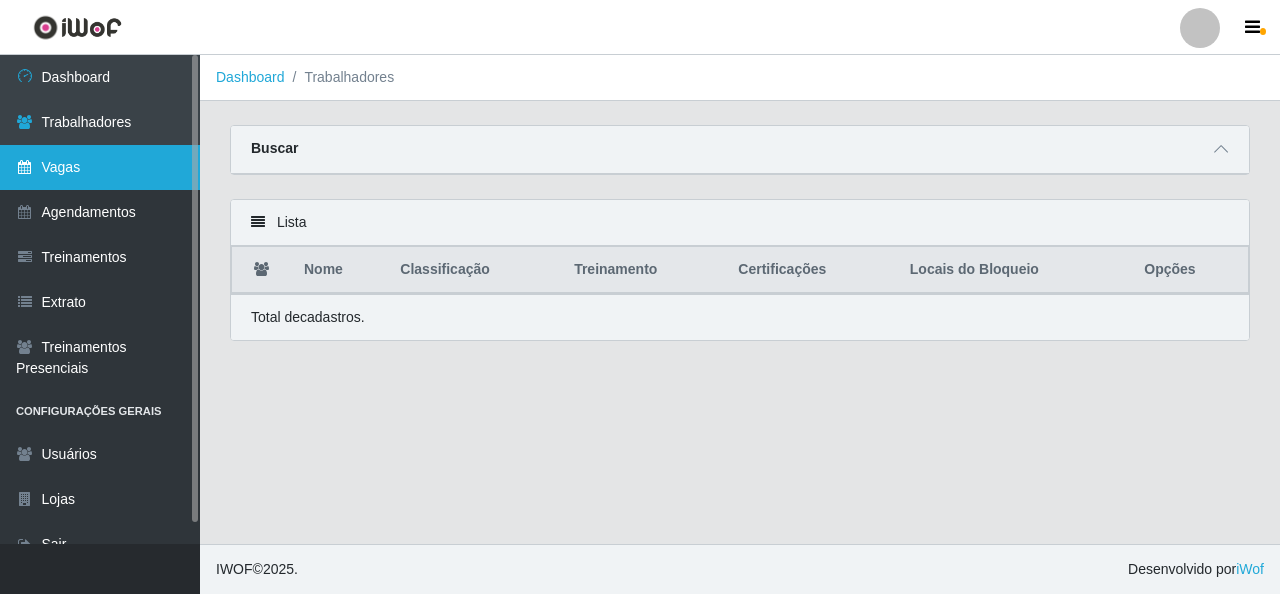 click on "Vagas" at bounding box center (100, 167) 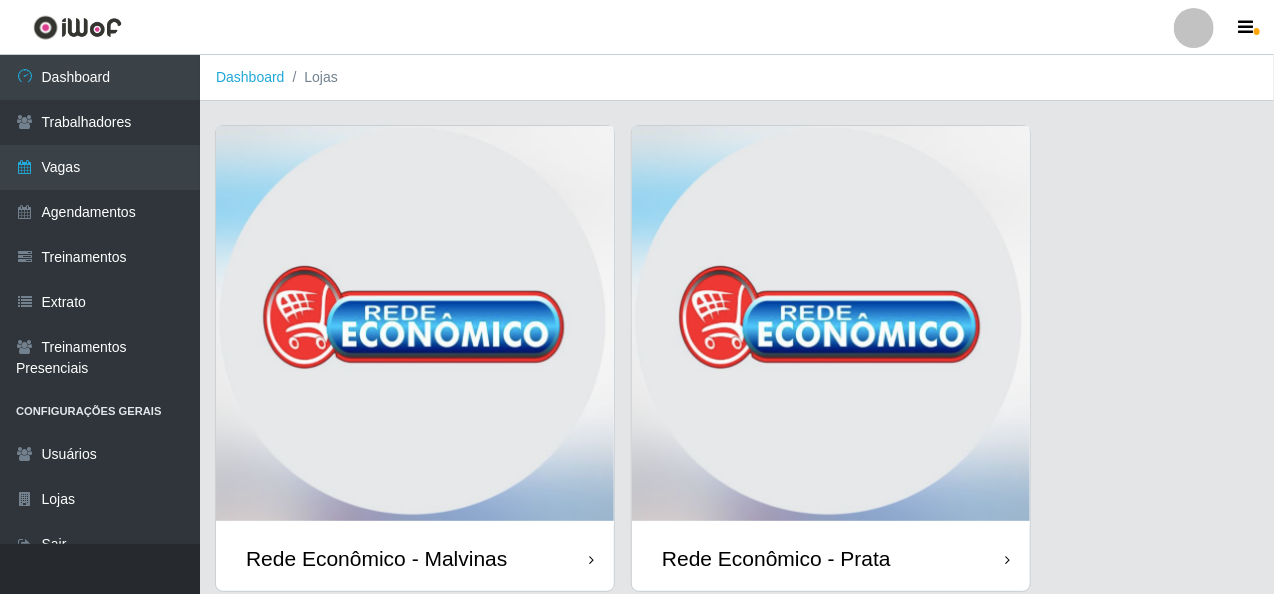 click at bounding box center [415, 326] 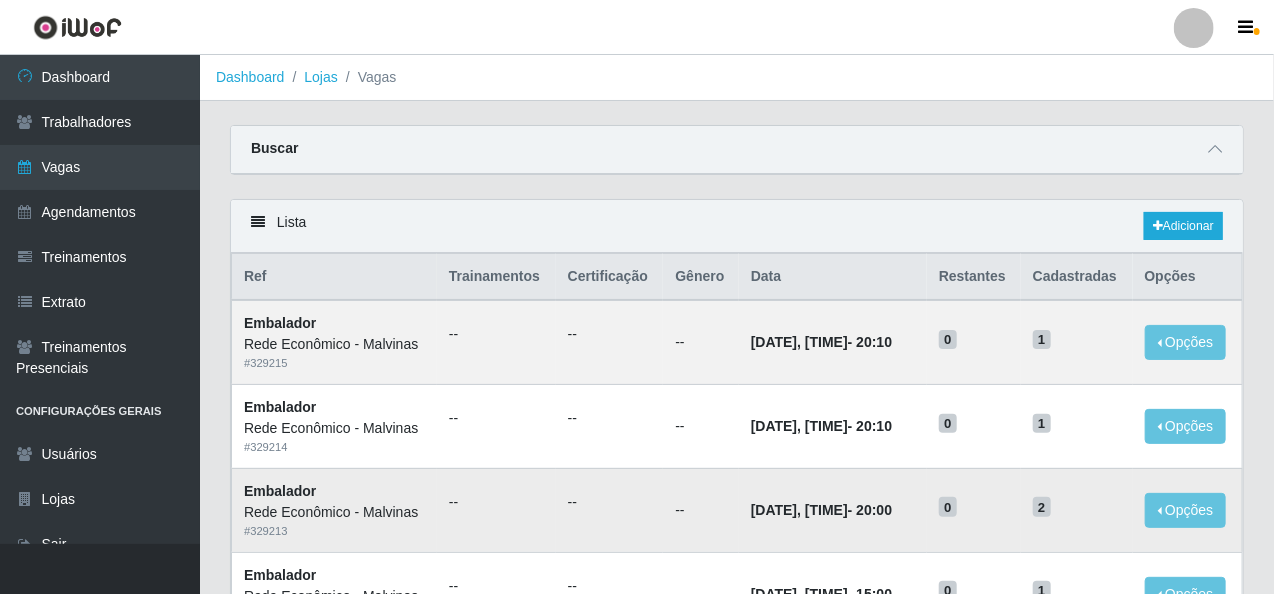 scroll, scrollTop: 0, scrollLeft: 0, axis: both 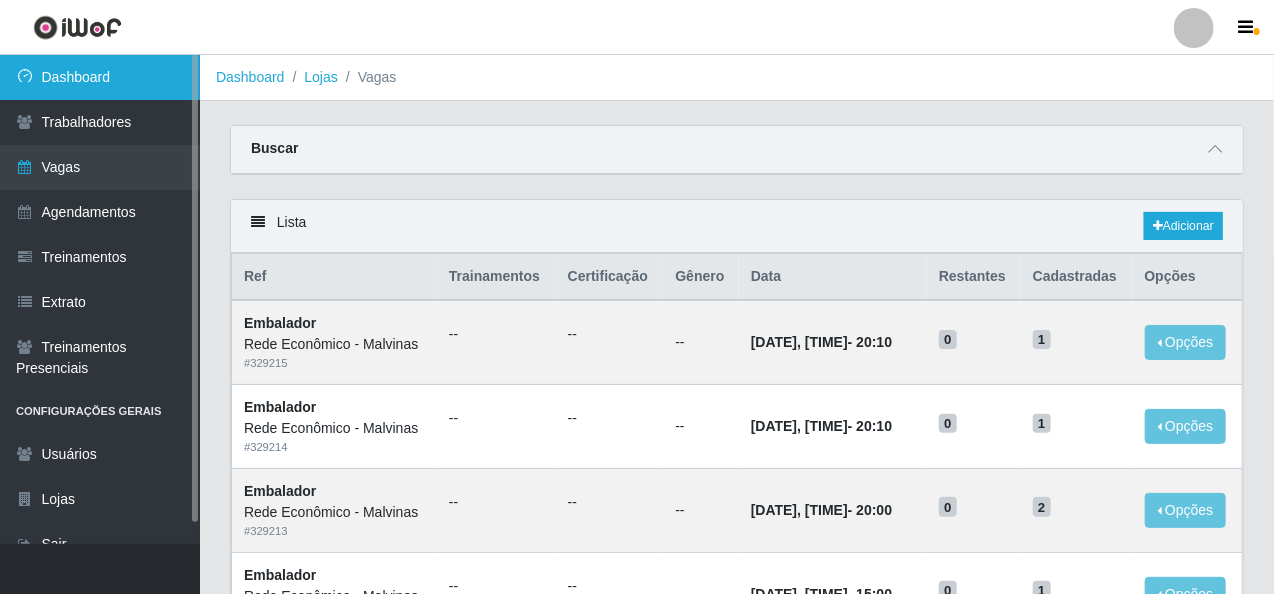 click on "Dashboard" at bounding box center (100, 77) 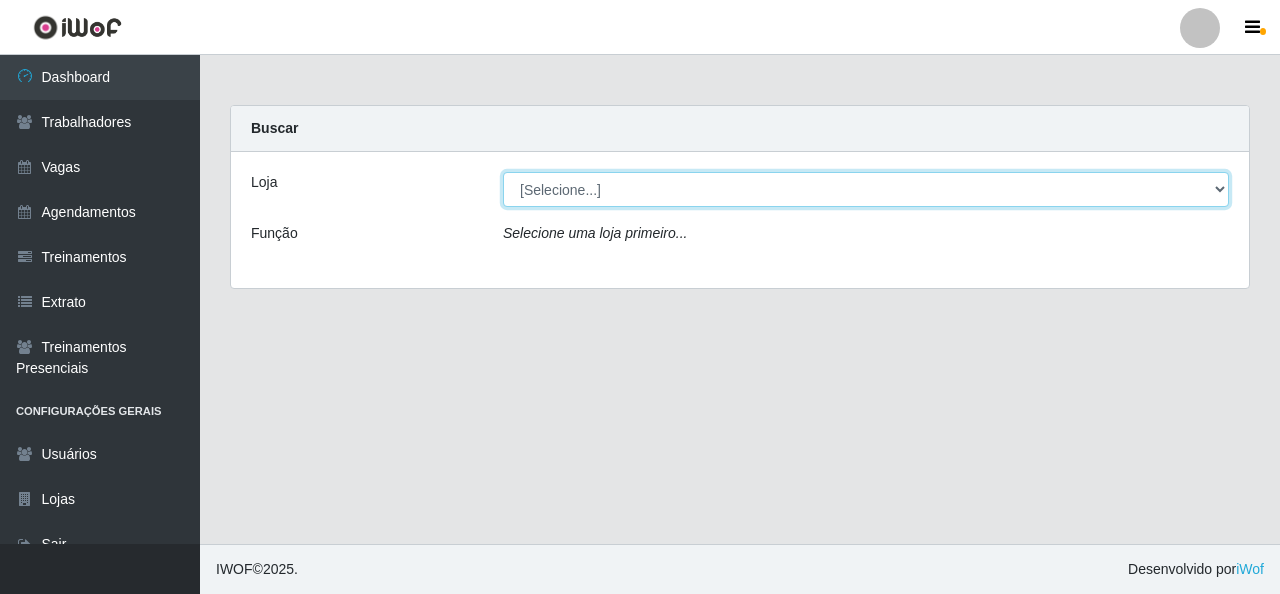 click on "[Selecione...] Rede Econômico - Malvinas Rede Econômico - Prata" at bounding box center (866, 189) 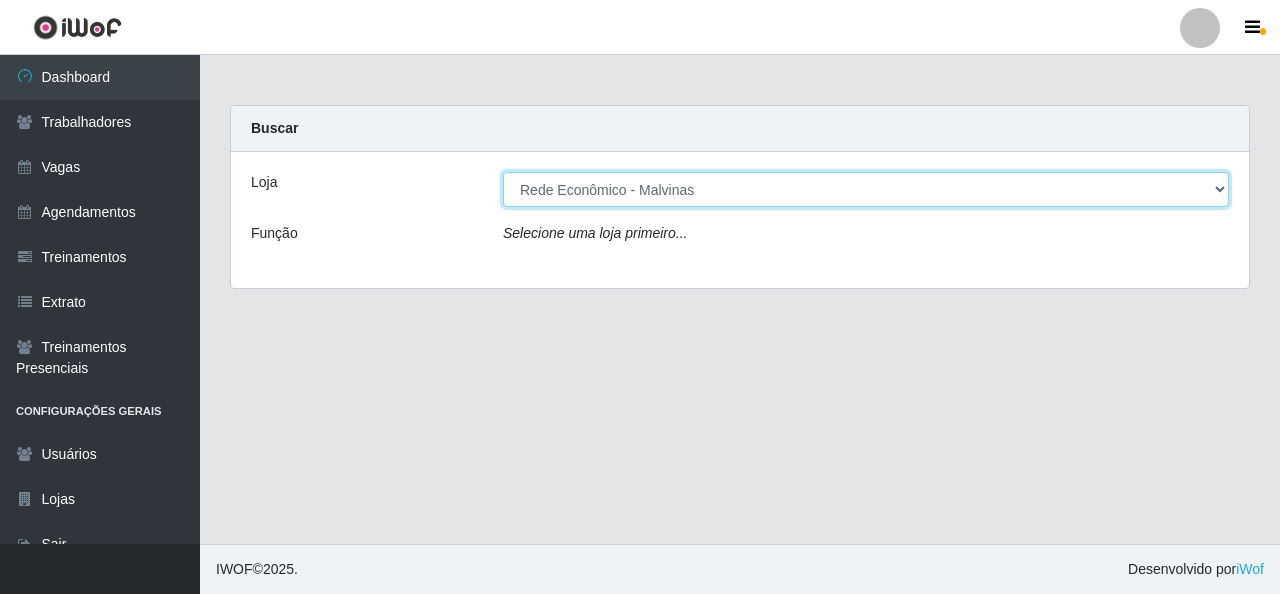 click on "[Selecione...] Rede Econômico - Malvinas Rede Econômico - Prata" at bounding box center (866, 189) 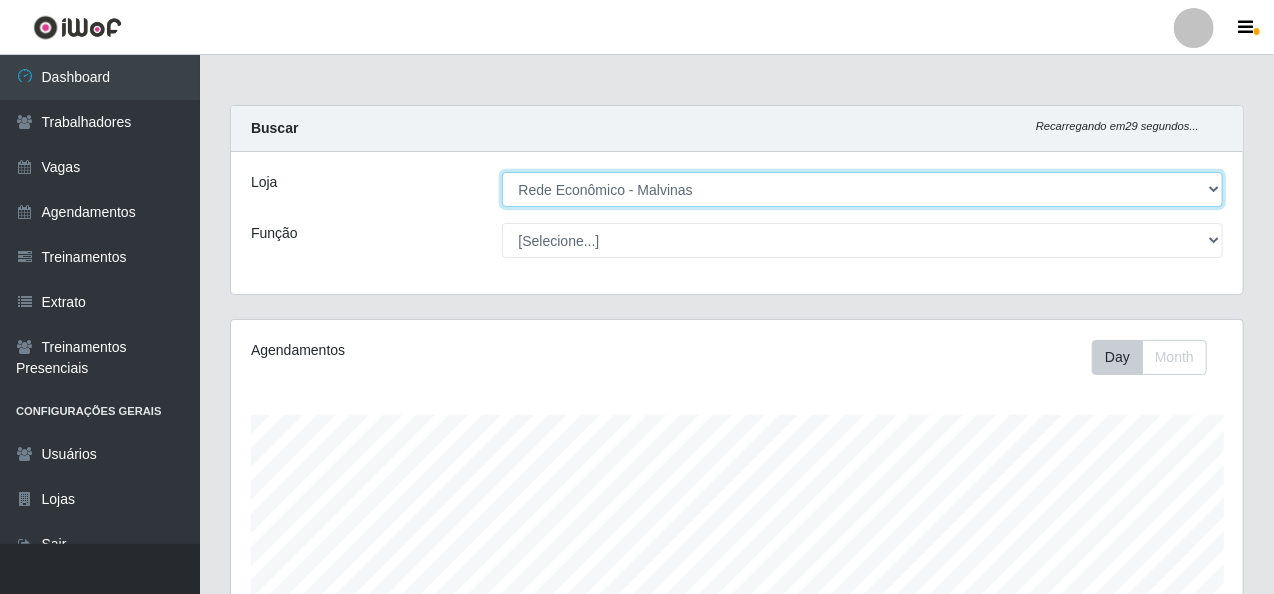 scroll, scrollTop: 999585, scrollLeft: 998987, axis: both 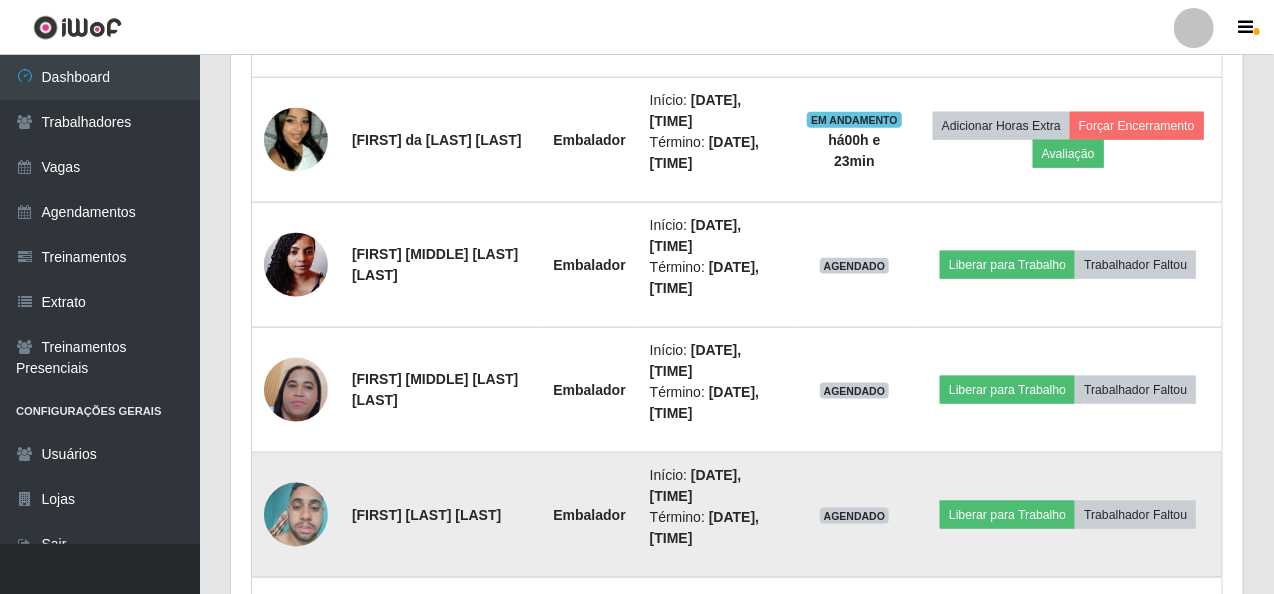 click at bounding box center [296, 515] 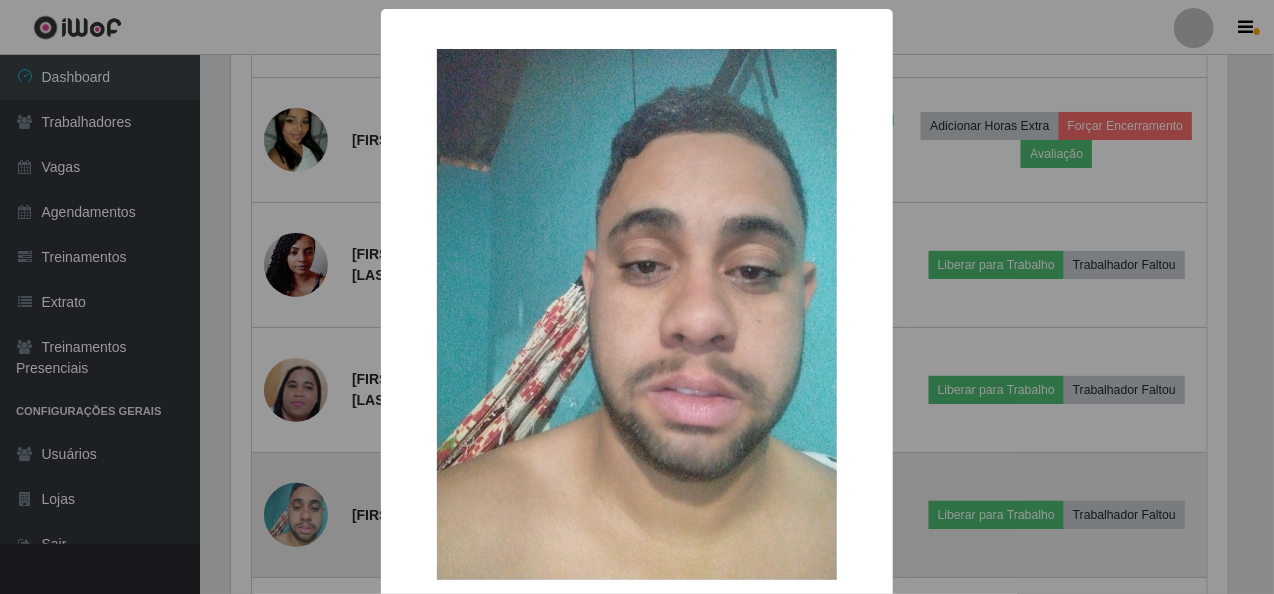 scroll, scrollTop: 999585, scrollLeft: 998996, axis: both 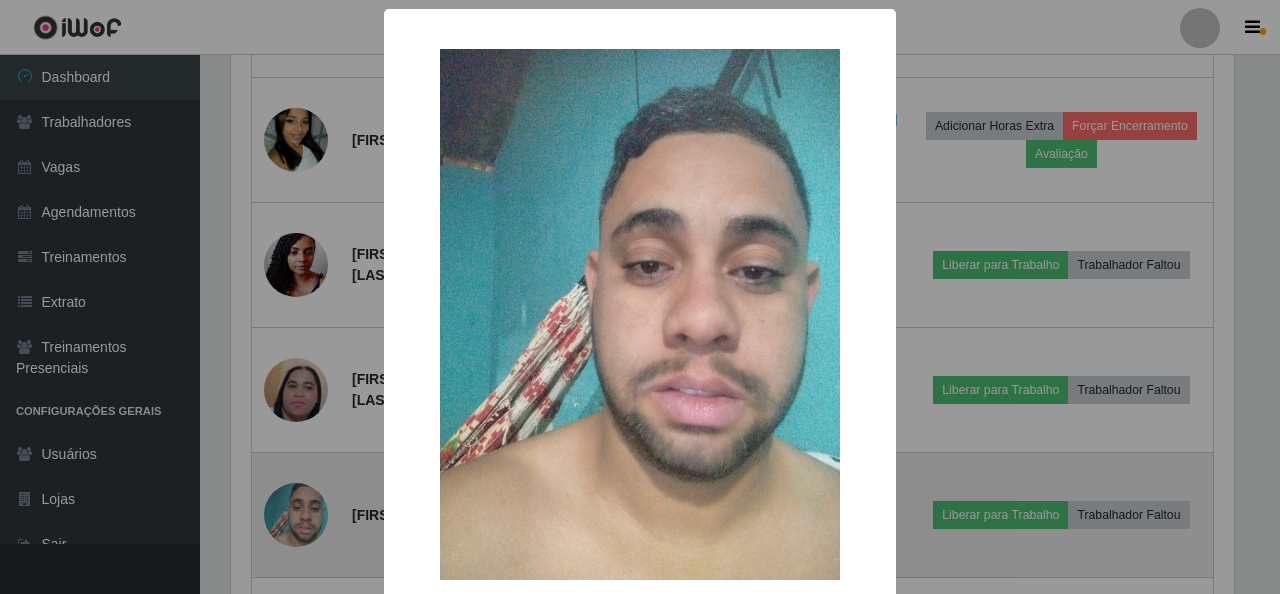 click on "× OK Cancel" at bounding box center (640, 297) 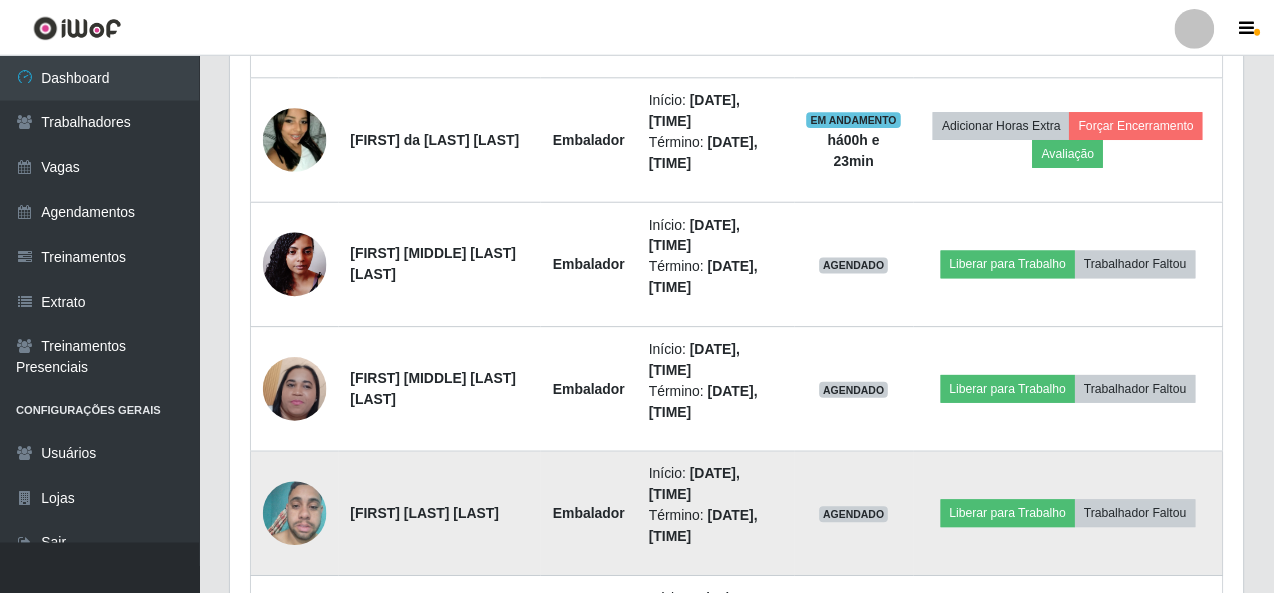 scroll, scrollTop: 999585, scrollLeft: 998987, axis: both 